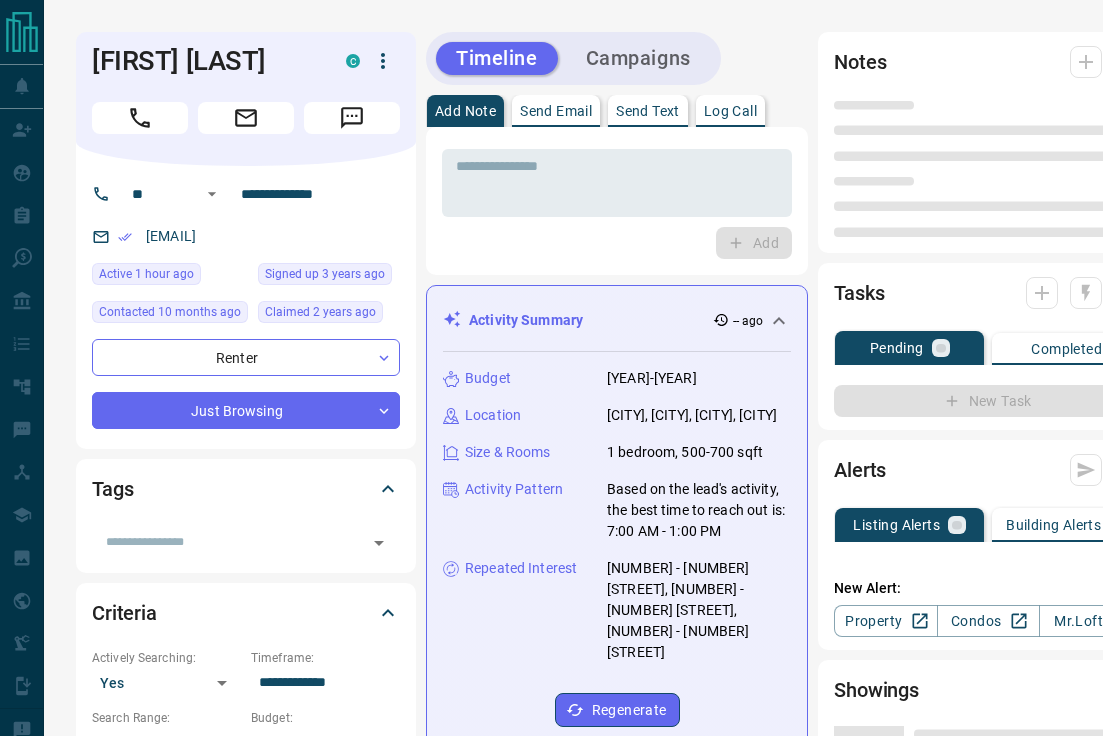 scroll, scrollTop: 0, scrollLeft: 0, axis: both 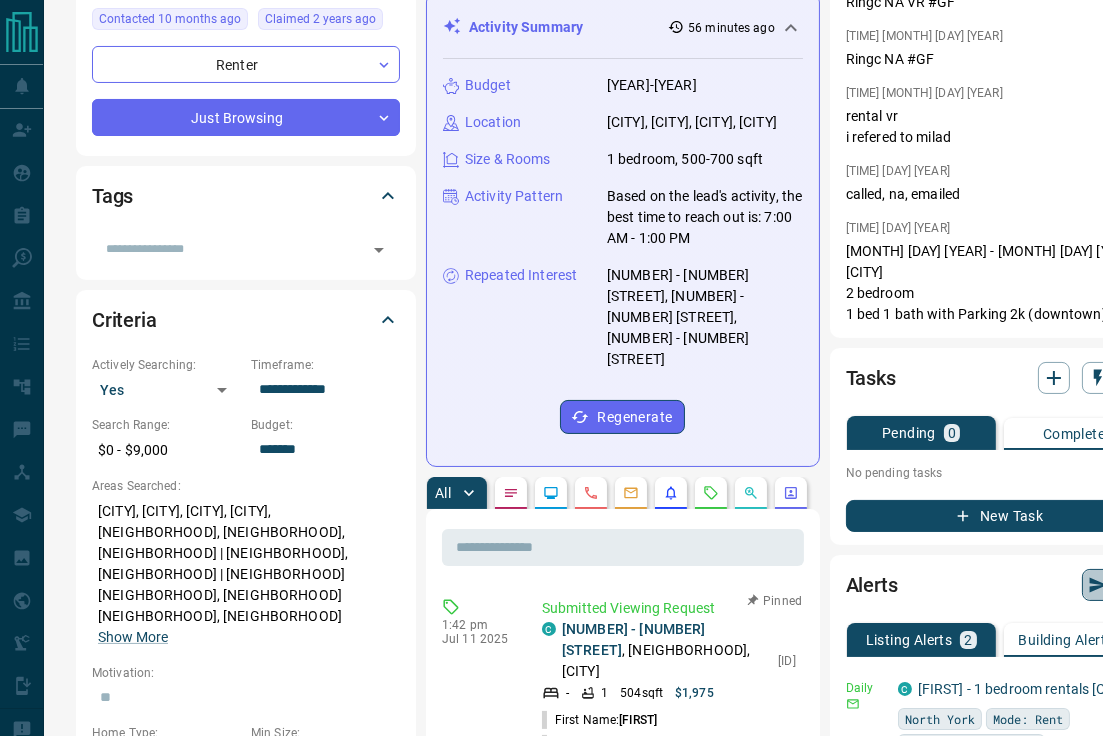click 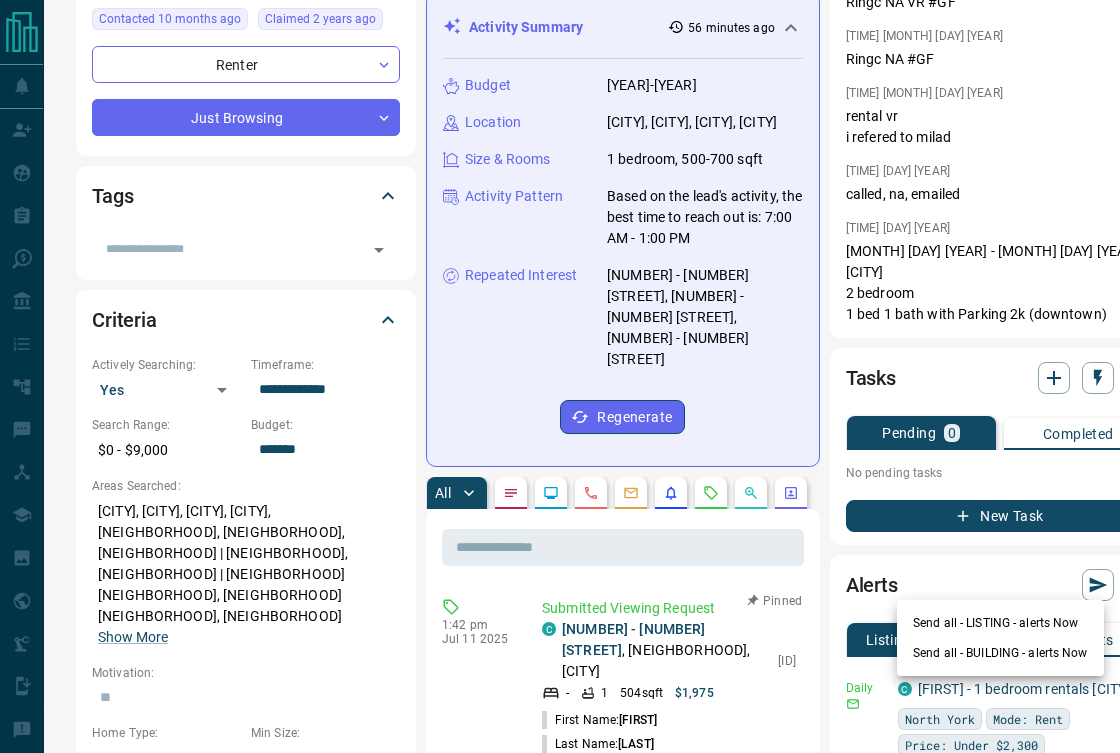 click at bounding box center (560, 376) 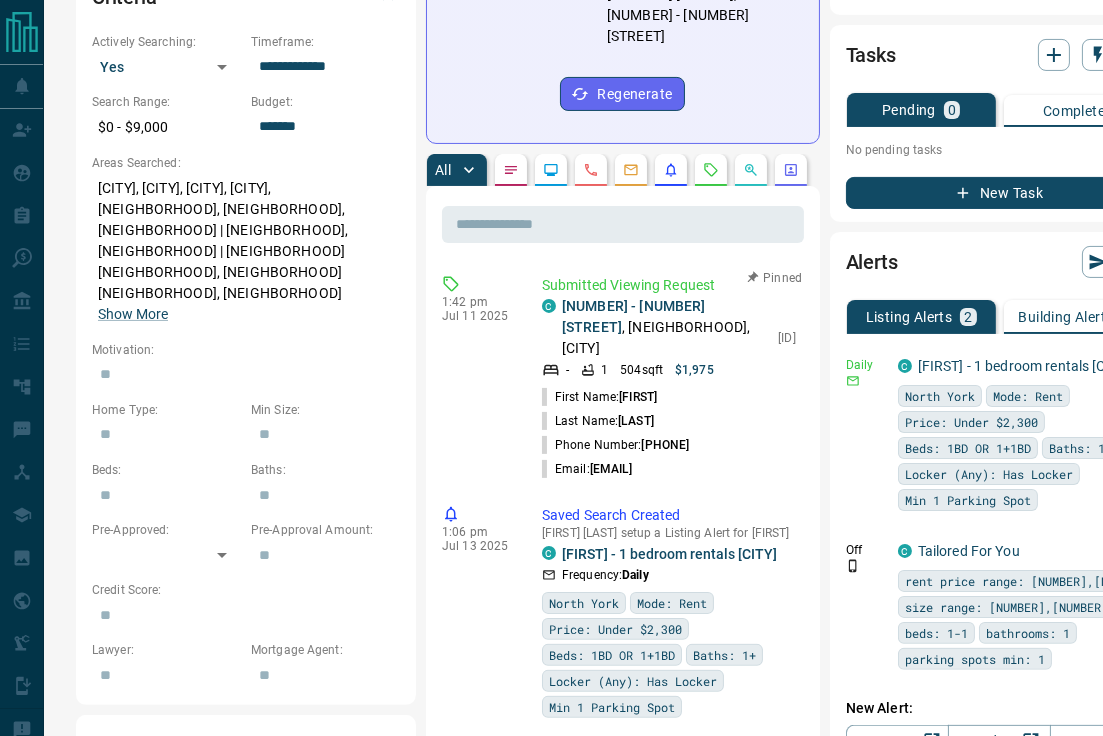 scroll, scrollTop: 591, scrollLeft: 0, axis: vertical 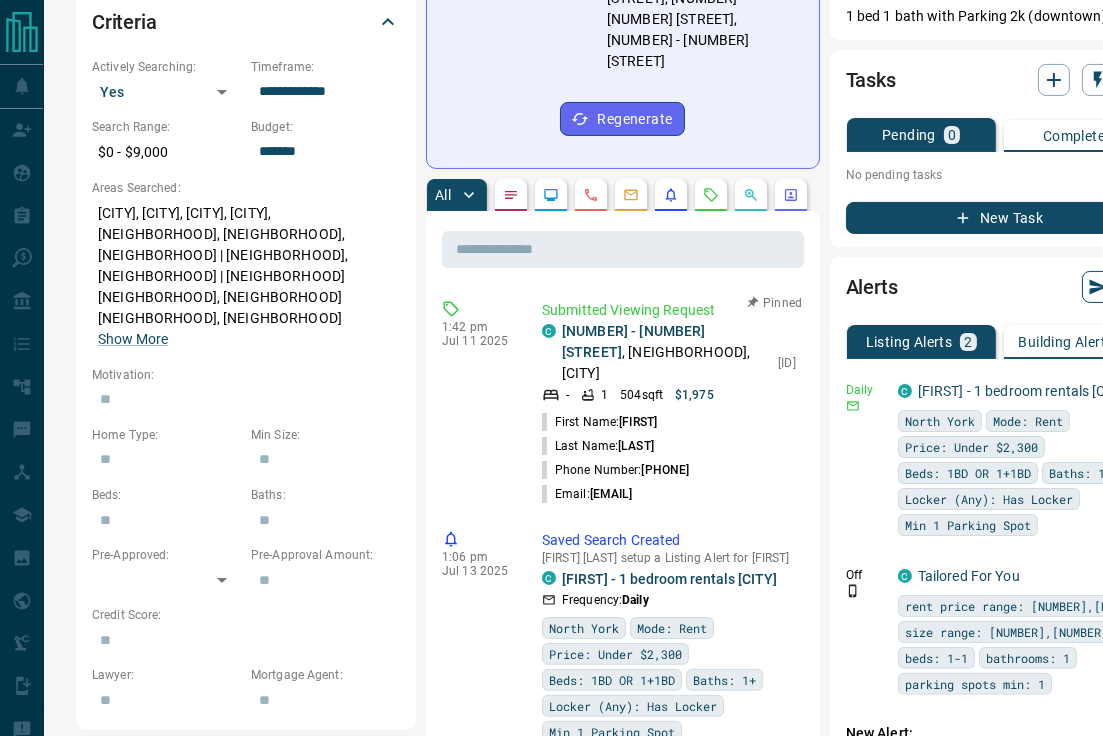 click 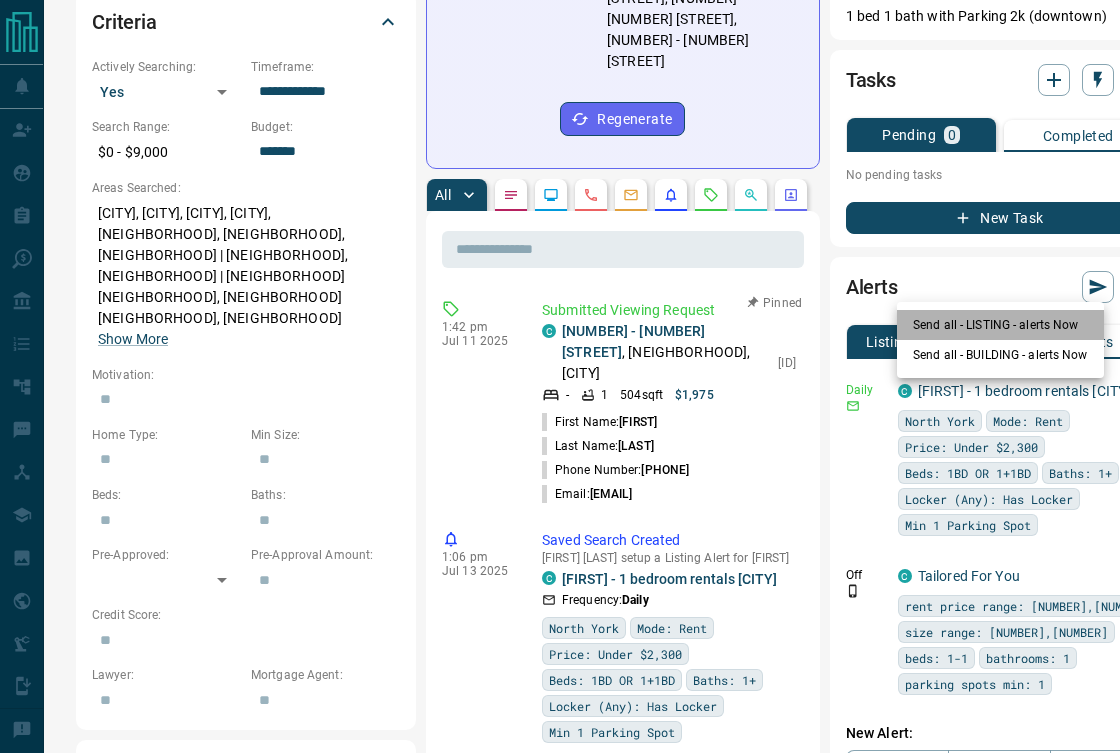 click on "Send all - LISTING - alerts Now" at bounding box center (1000, 325) 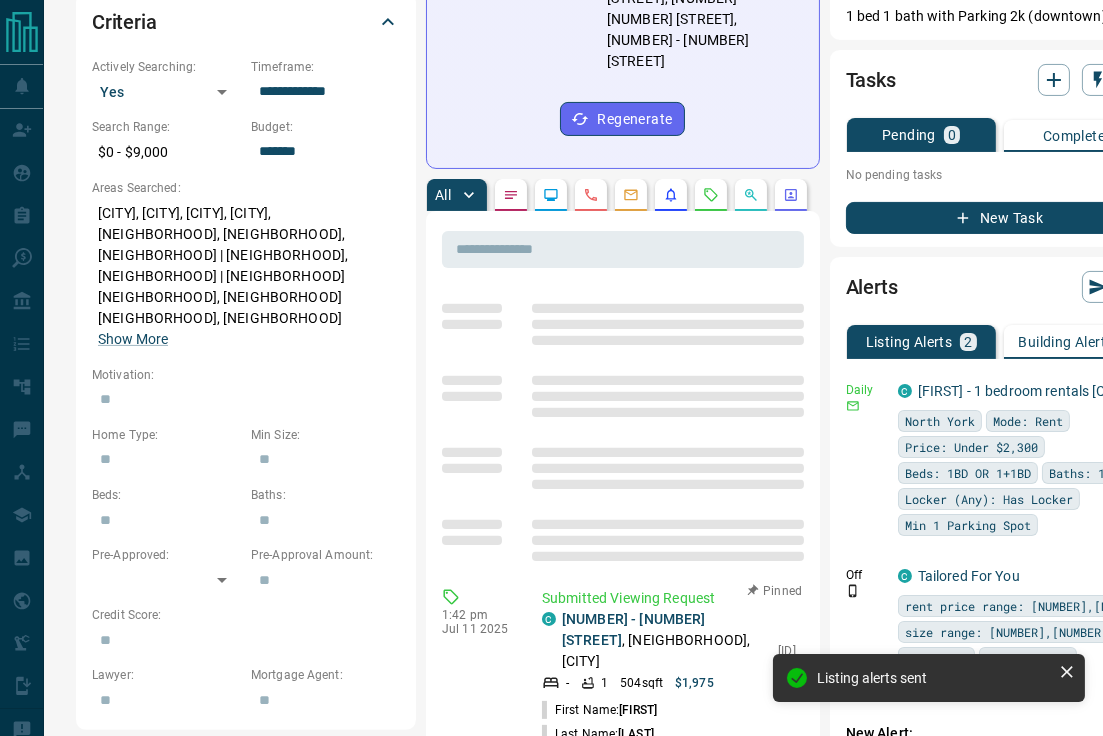 scroll, scrollTop: 0, scrollLeft: 0, axis: both 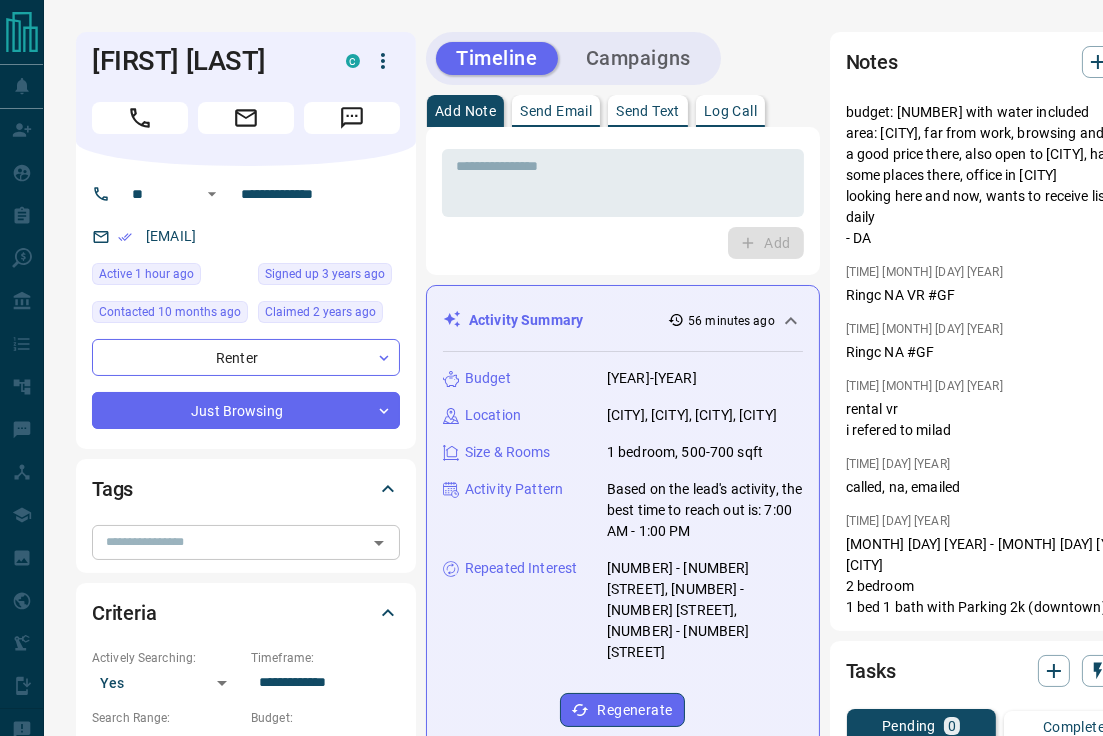 click at bounding box center [379, 543] 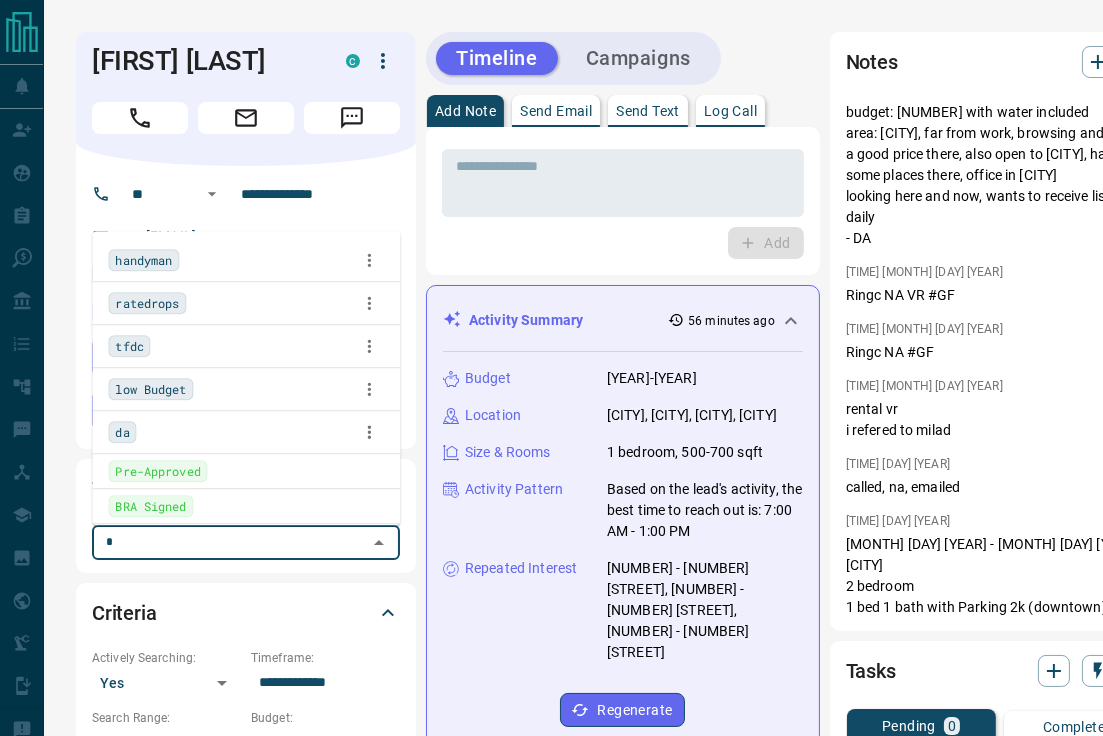 type on "**" 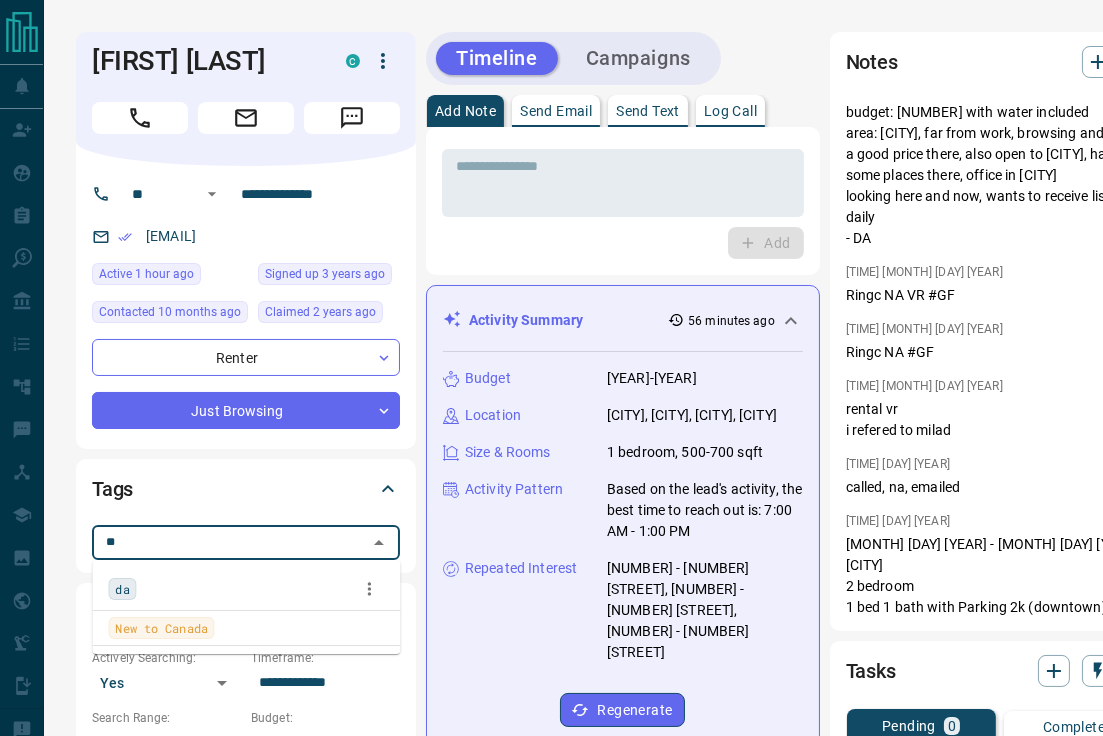 click on "da" at bounding box center [246, 589] 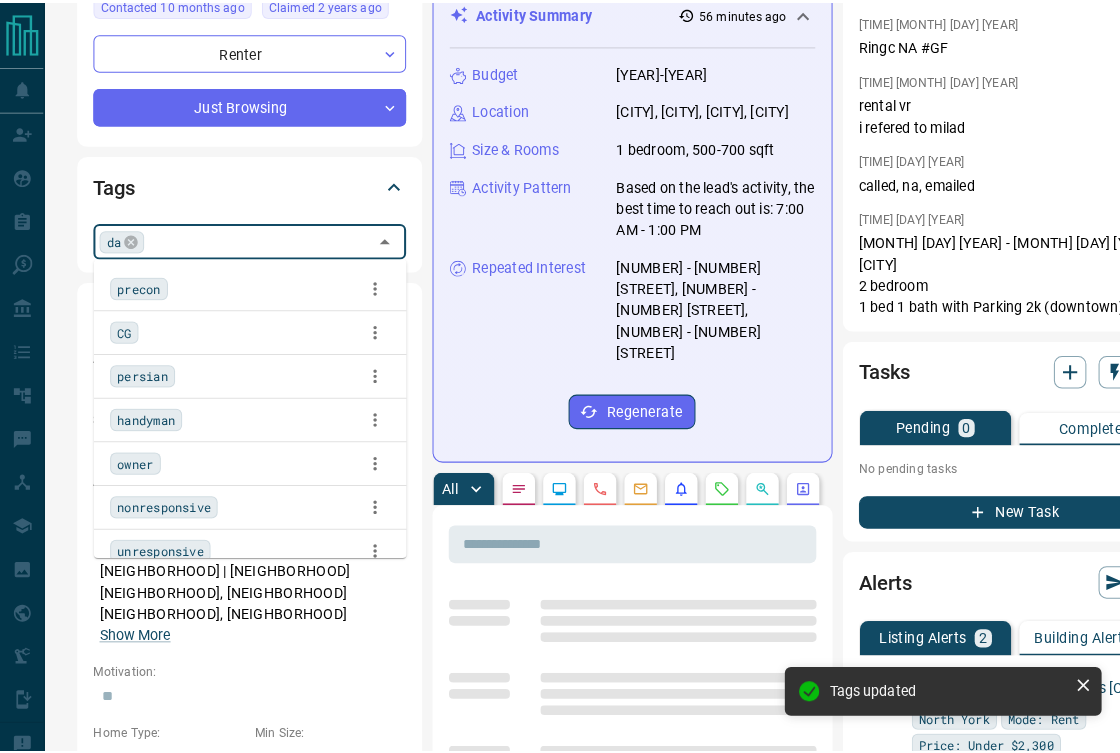 scroll, scrollTop: 309, scrollLeft: 0, axis: vertical 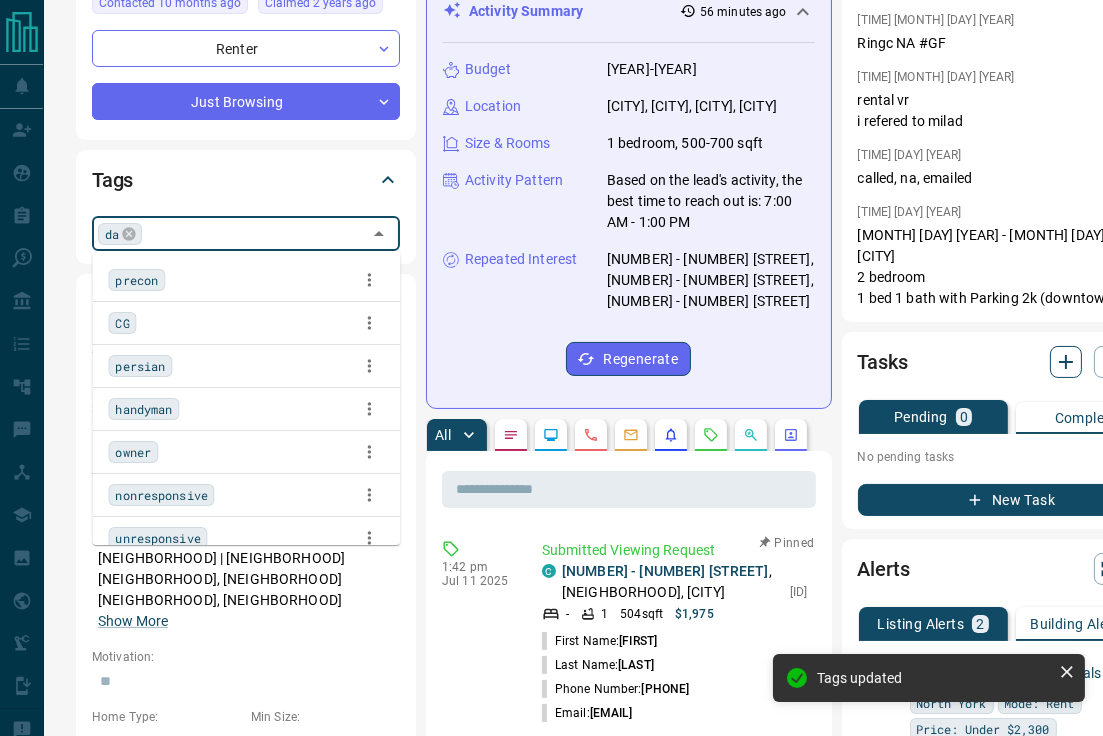 click 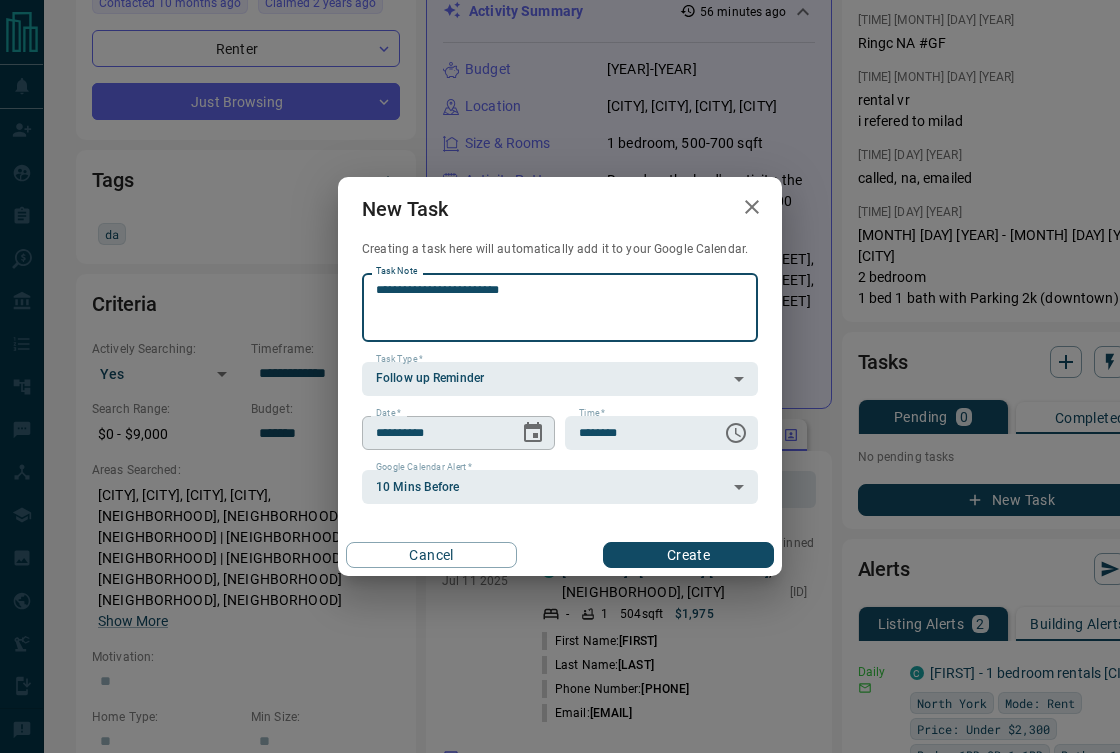 type on "**********" 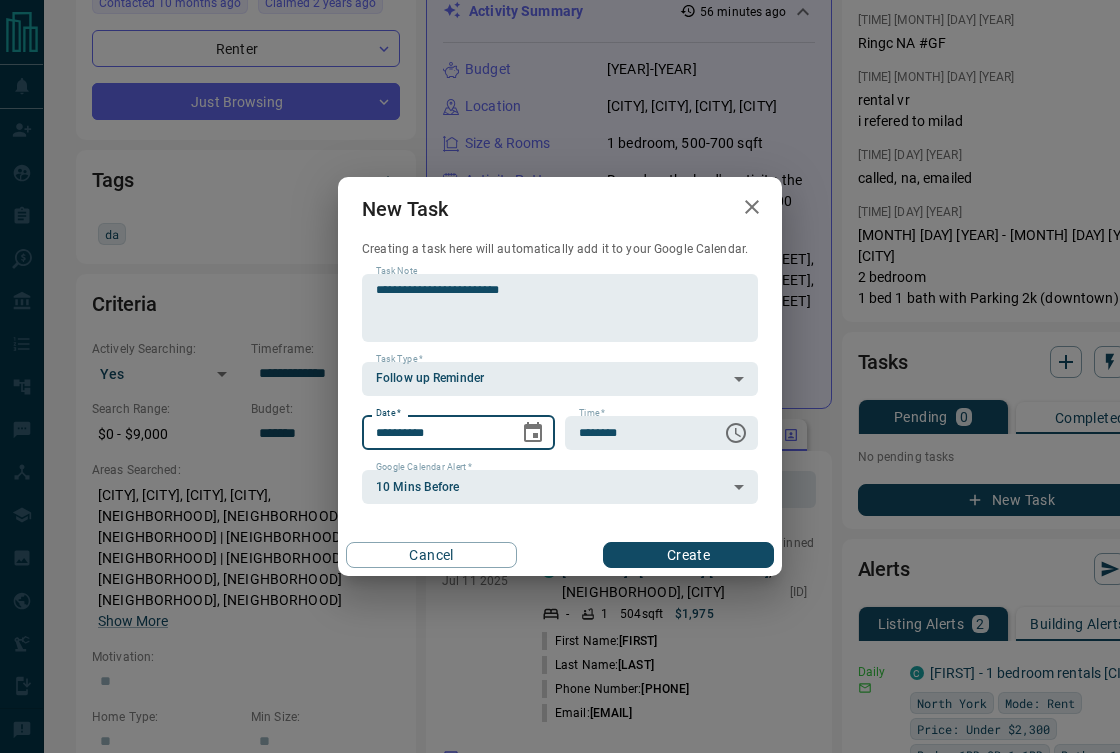 click on "**********" at bounding box center (433, 433) 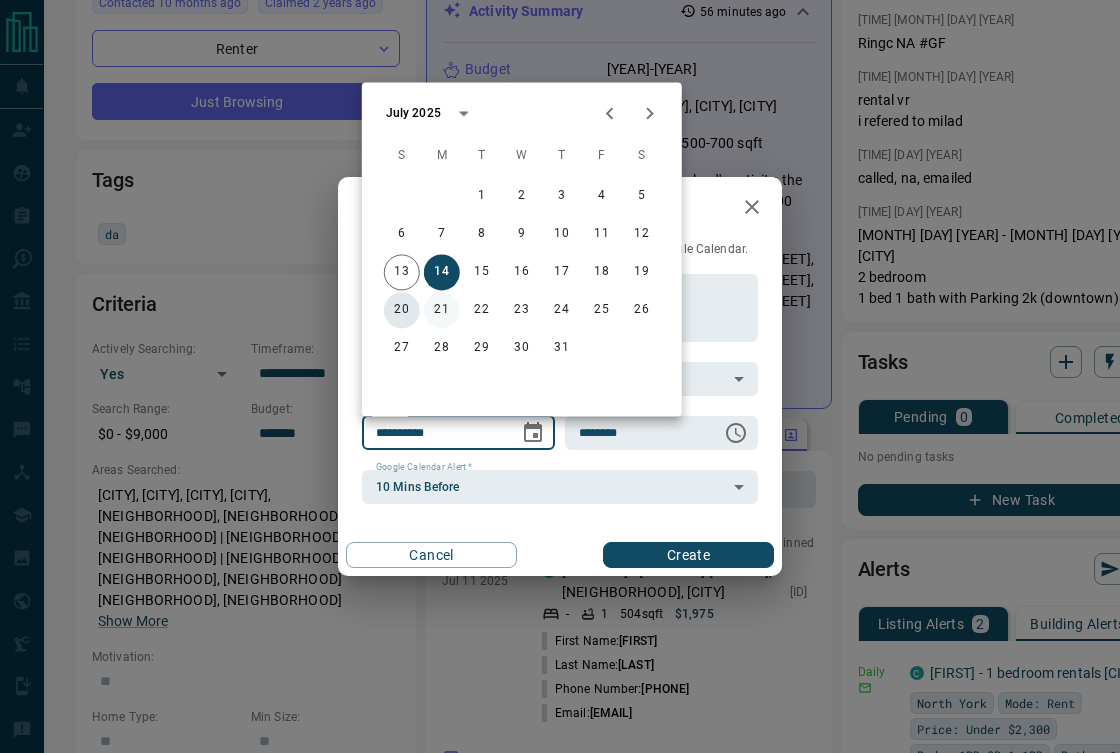 drag, startPoint x: 408, startPoint y: 316, endPoint x: 450, endPoint y: 315, distance: 42.0119 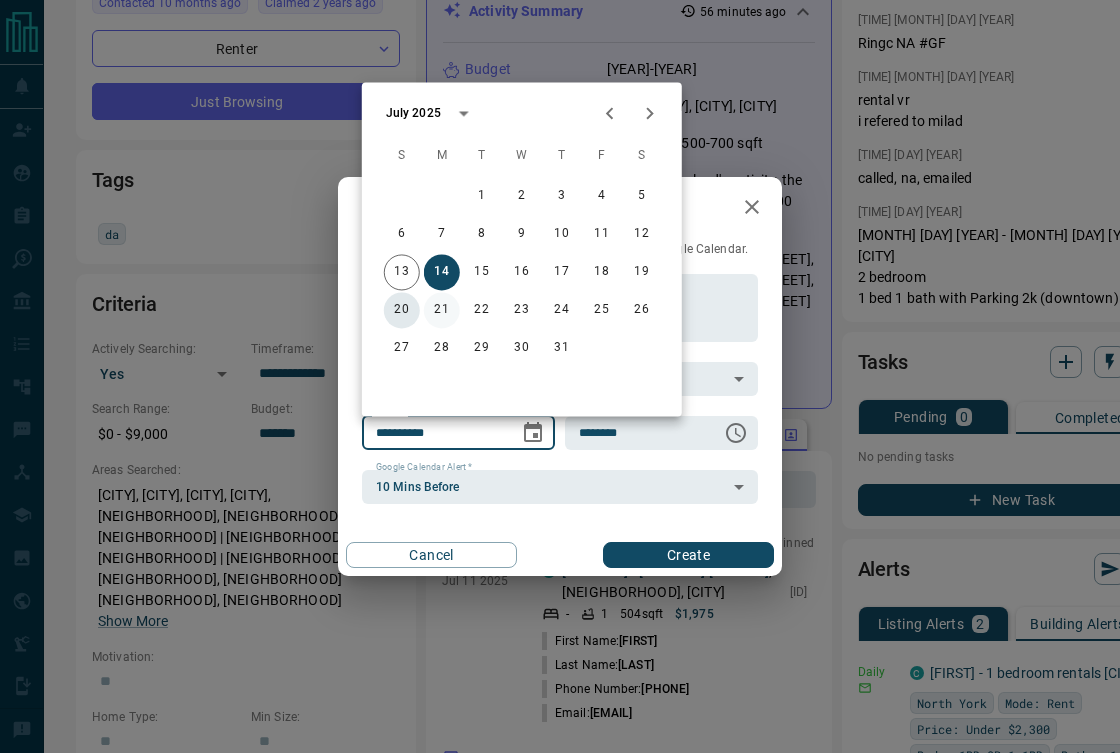 click on "[NUMBER] [NUMBER] [NUMBER] [NUMBER] [NUMBER] [NUMBER] [NUMBER]" at bounding box center [522, 310] 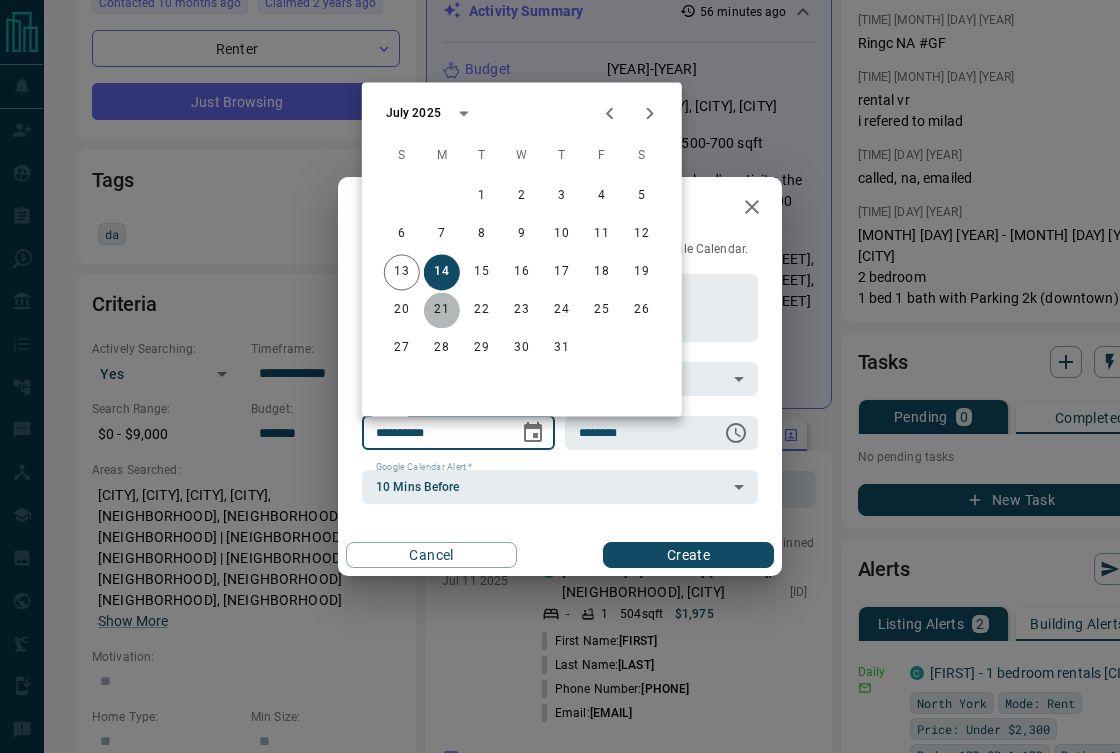 click on "21" at bounding box center [442, 310] 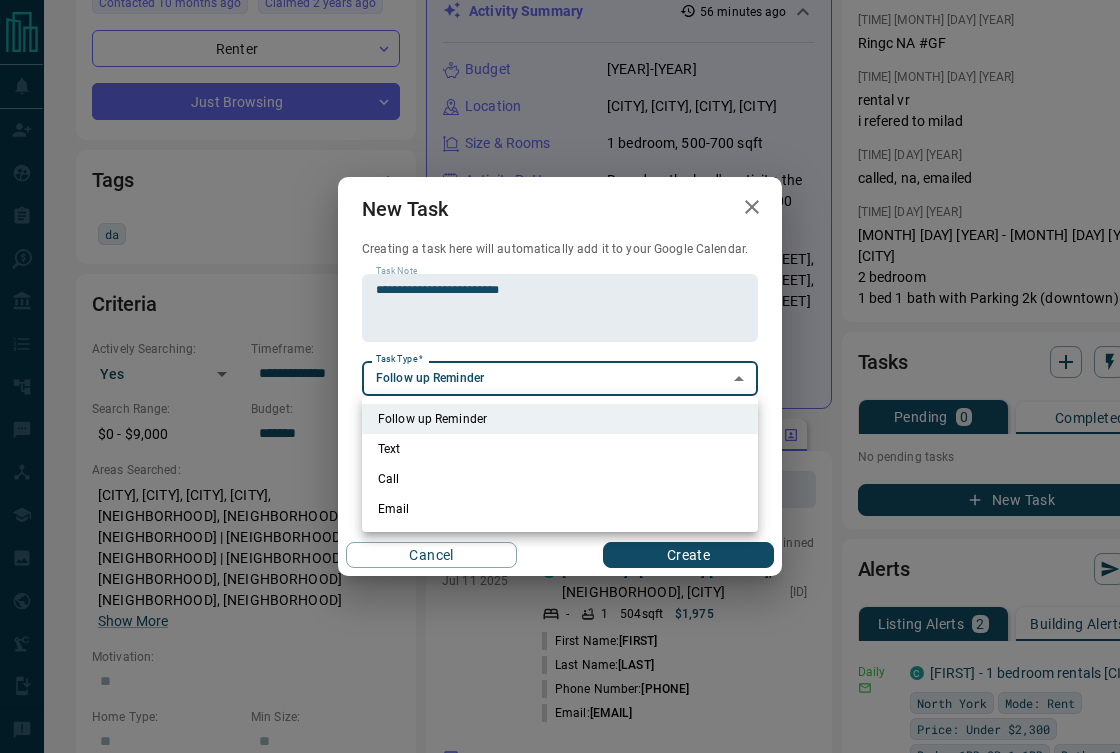click on "**********" at bounding box center (560, 938) 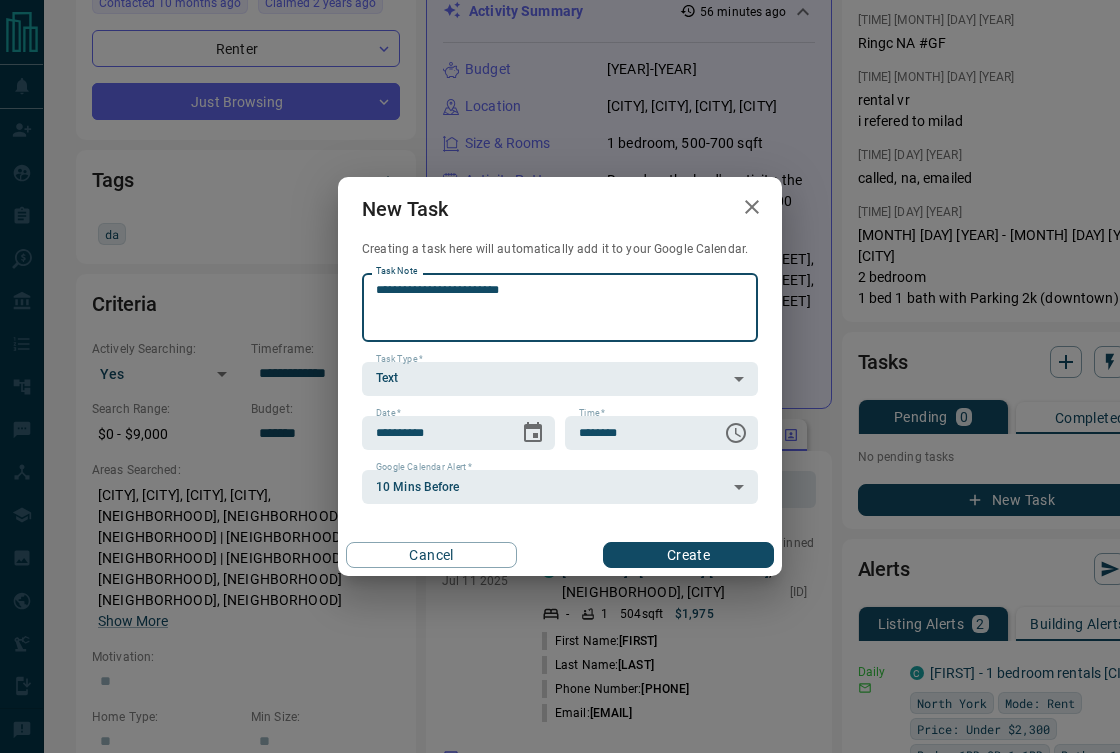 click on "**********" at bounding box center (560, 307) 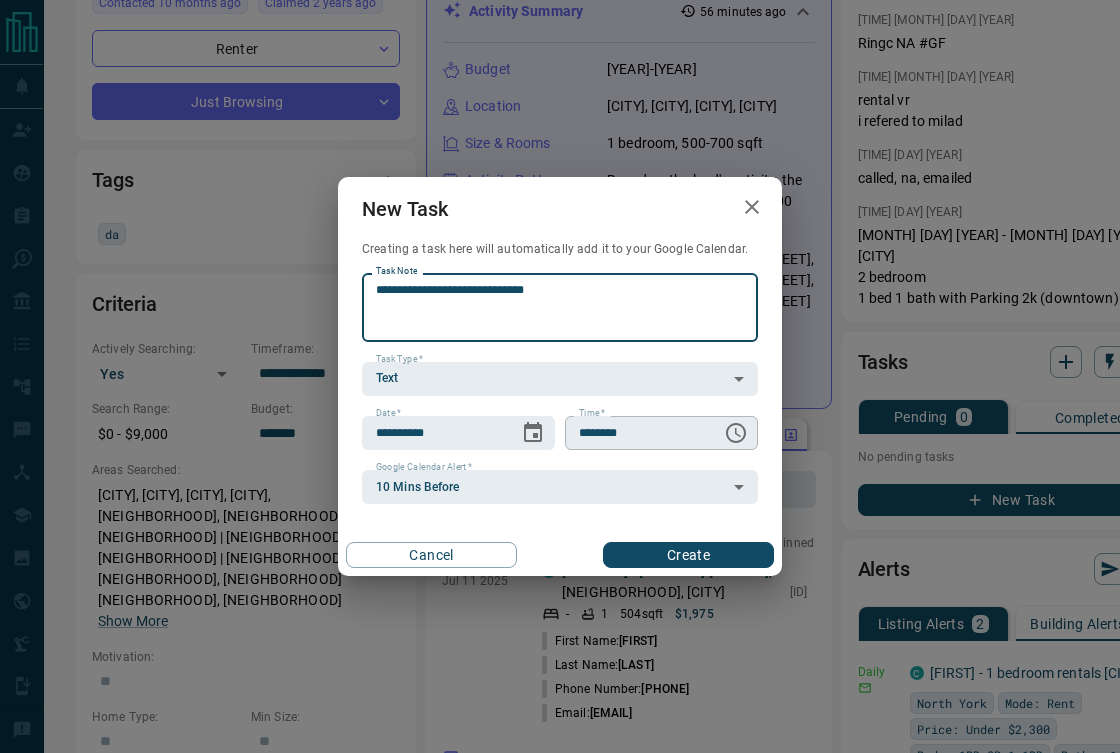 type on "**********" 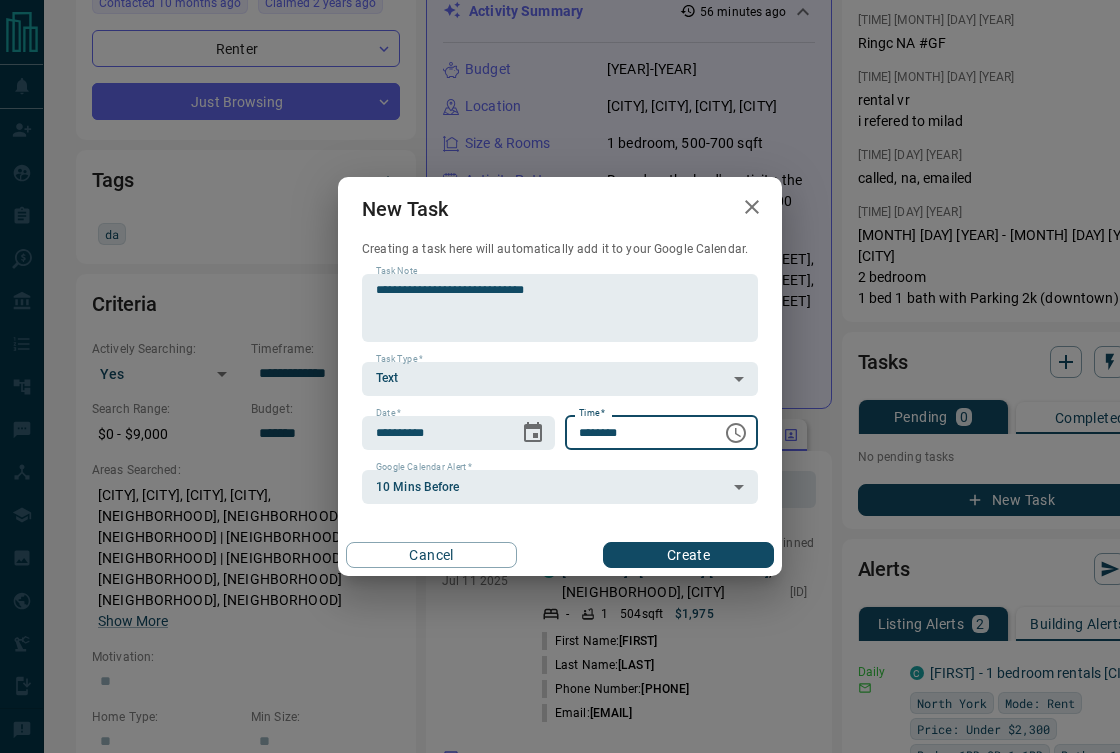 click on "********" at bounding box center (636, 433) 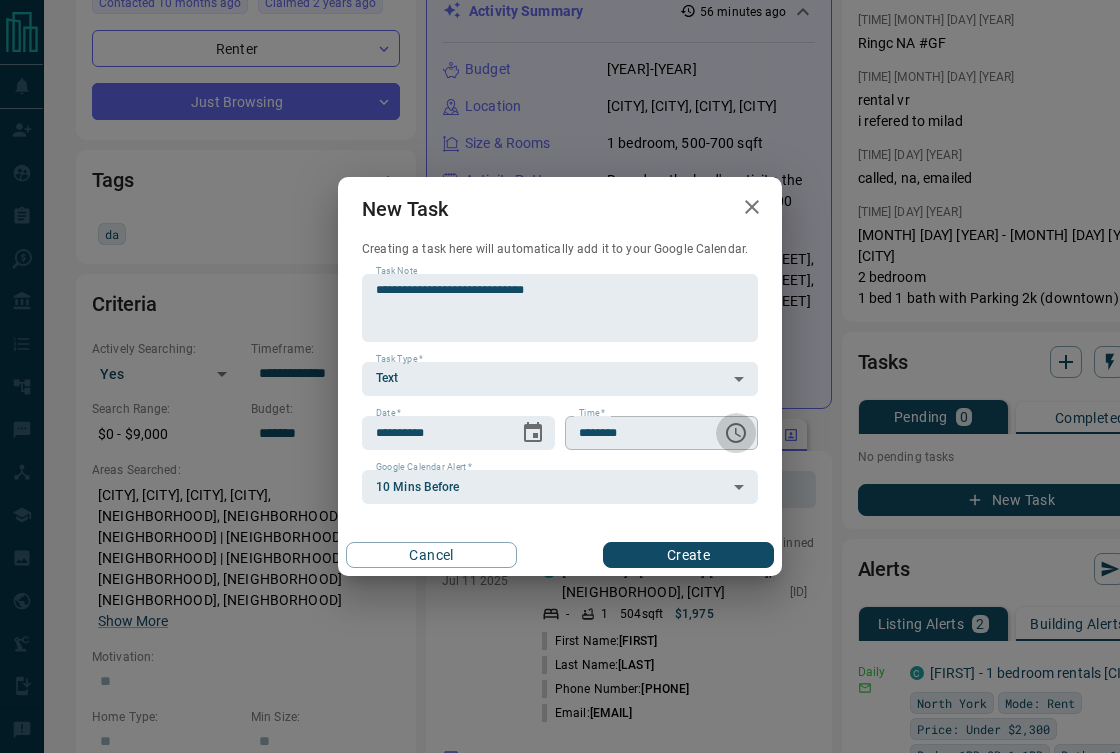 click 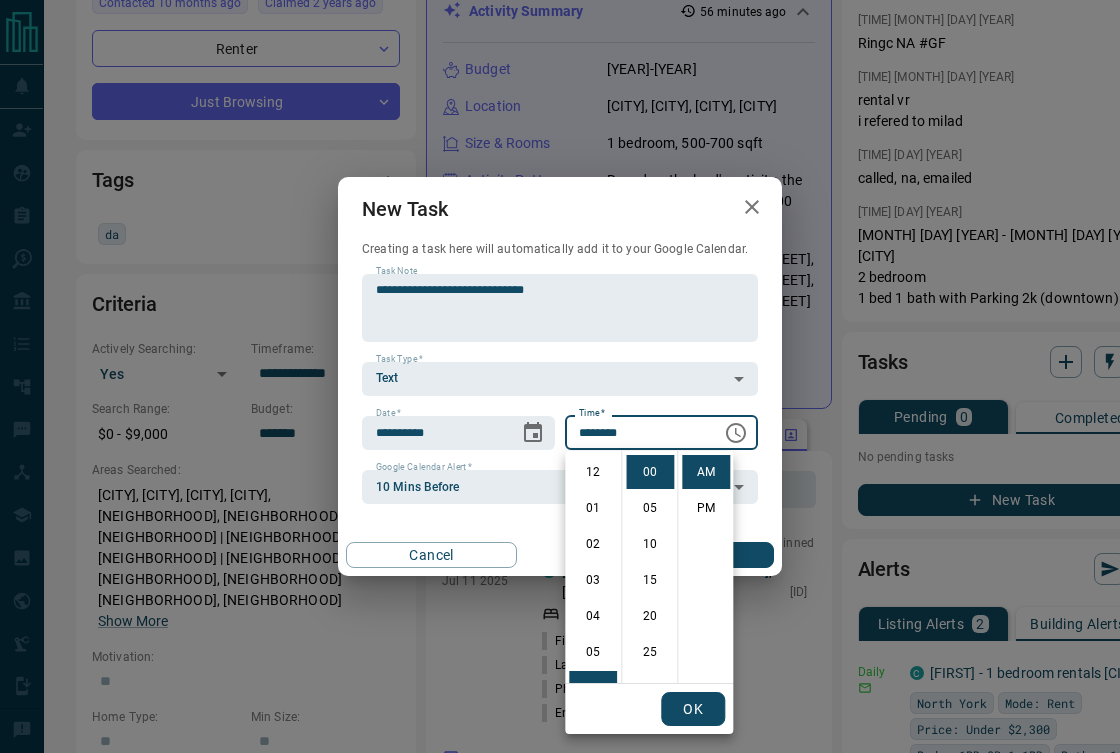 scroll, scrollTop: 216, scrollLeft: 0, axis: vertical 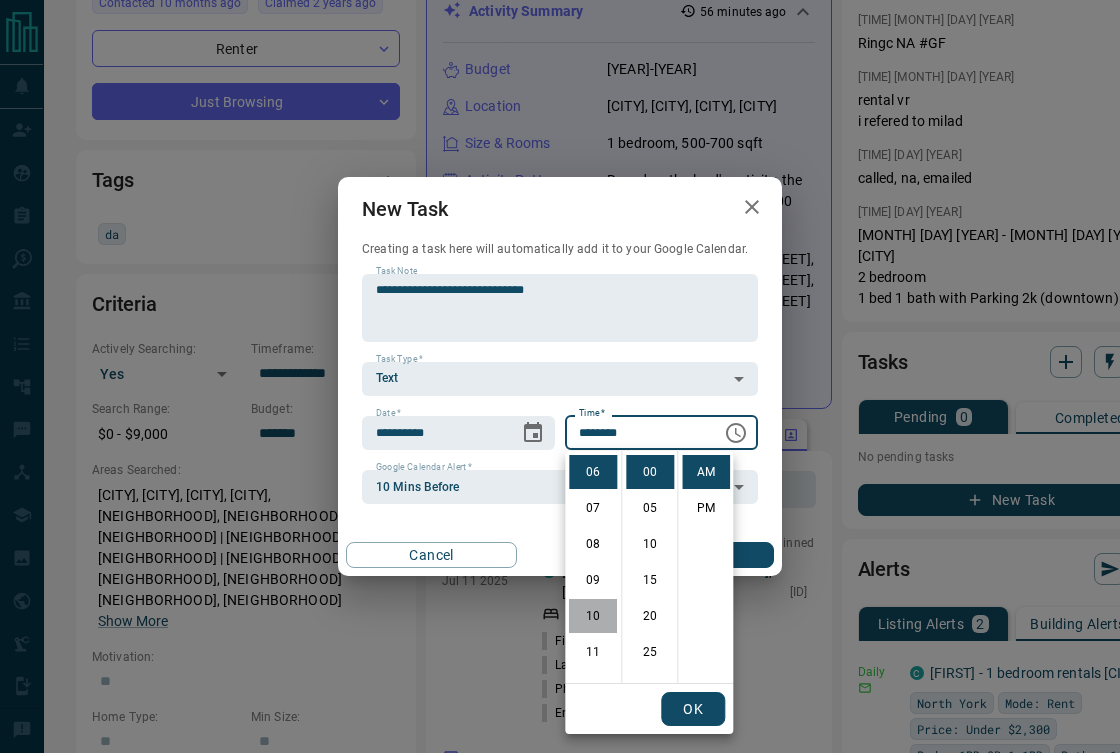 click on "10" at bounding box center (593, 616) 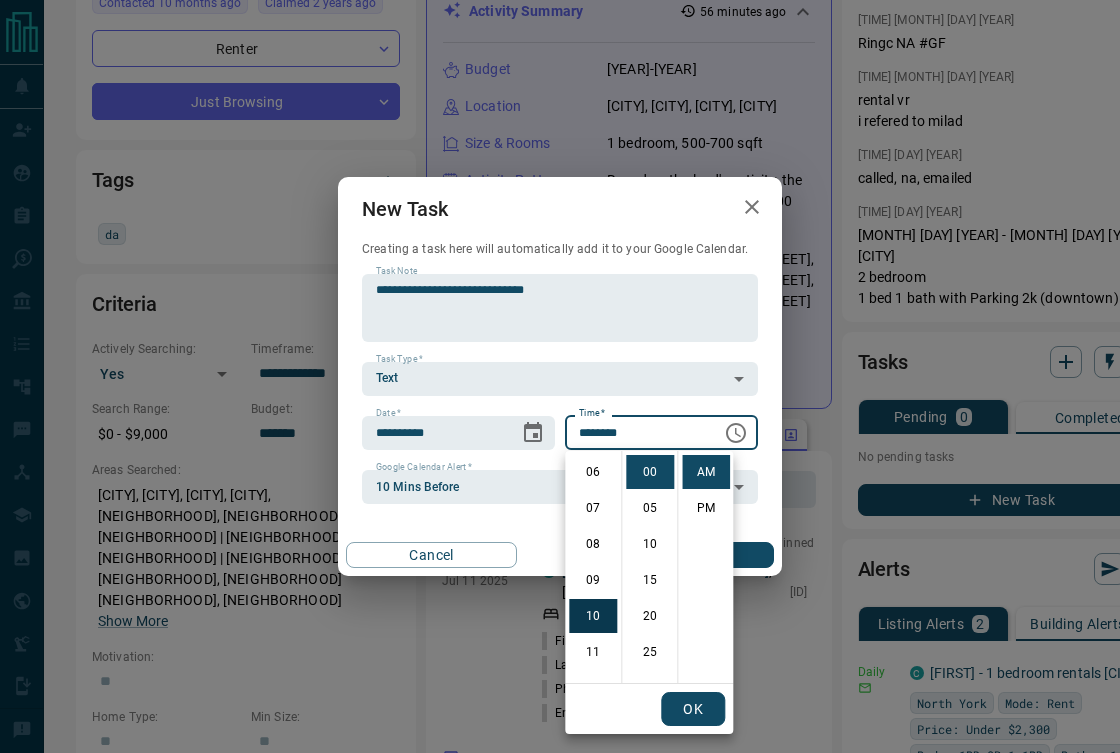 scroll, scrollTop: 360, scrollLeft: 0, axis: vertical 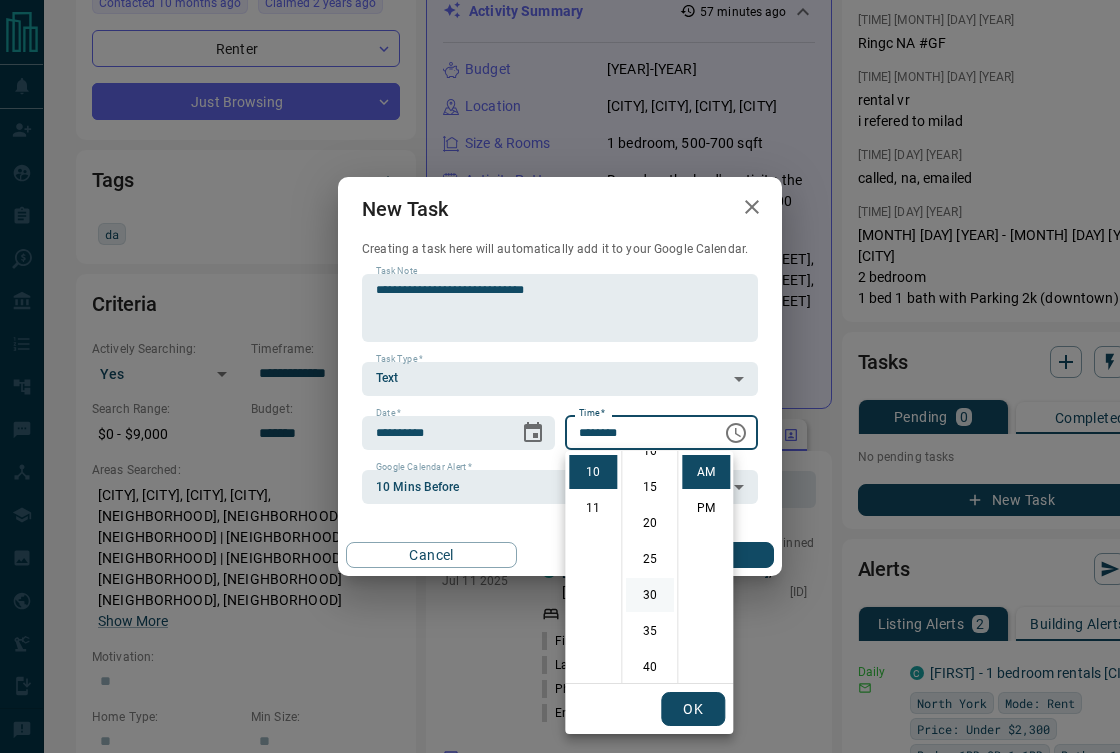 click on "30" at bounding box center (650, 595) 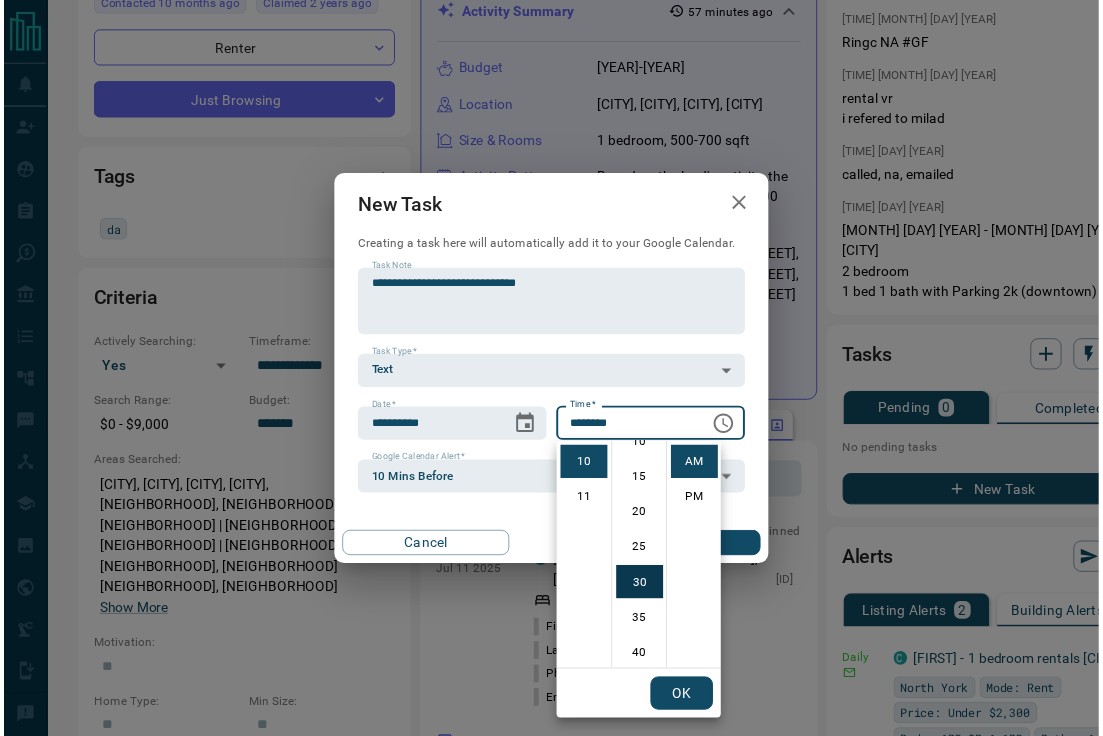 scroll, scrollTop: 216, scrollLeft: 0, axis: vertical 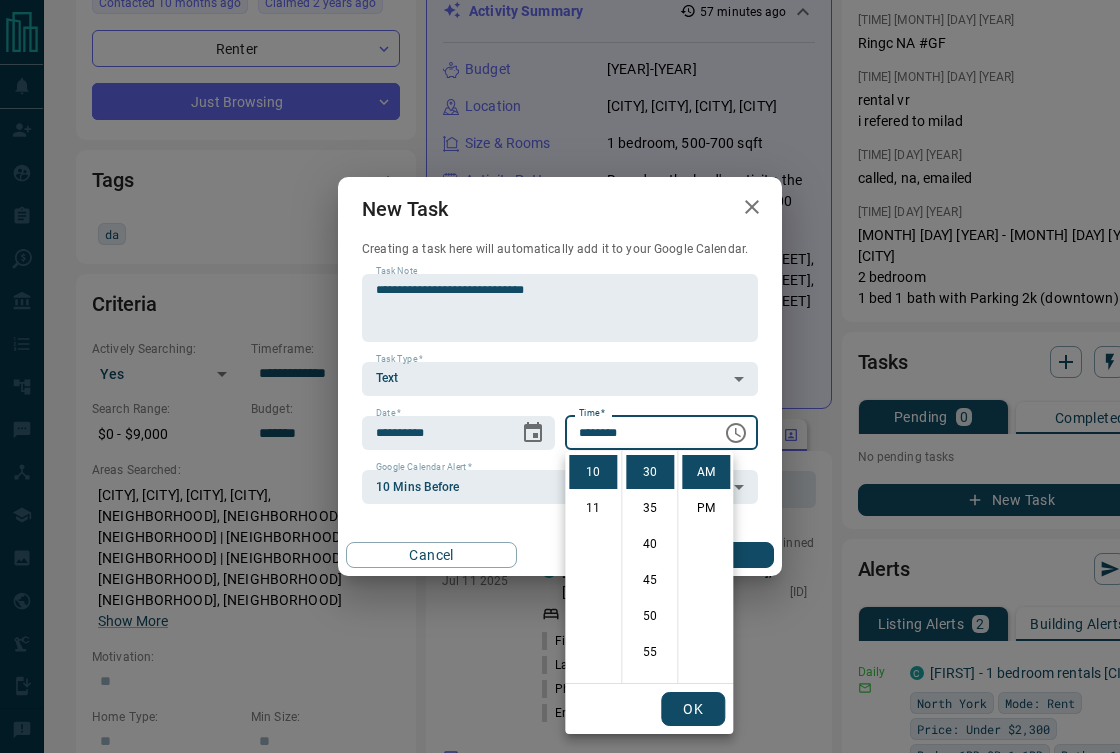 click on "OK" at bounding box center [693, 709] 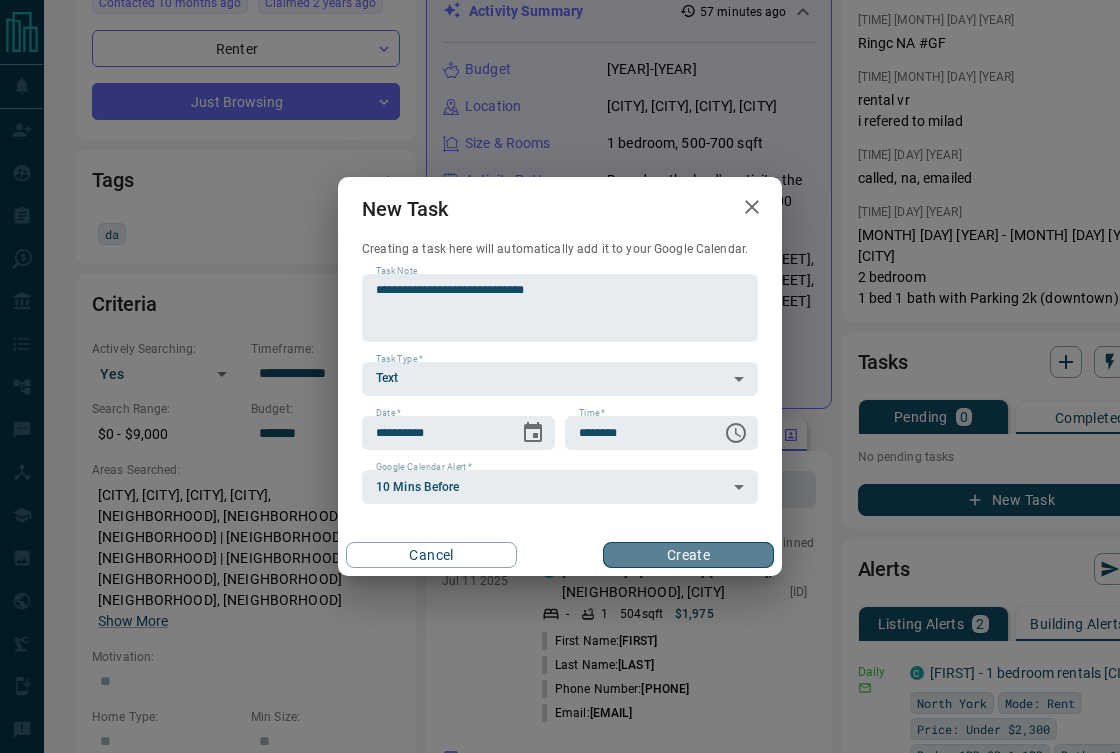 click on "Create" at bounding box center (688, 555) 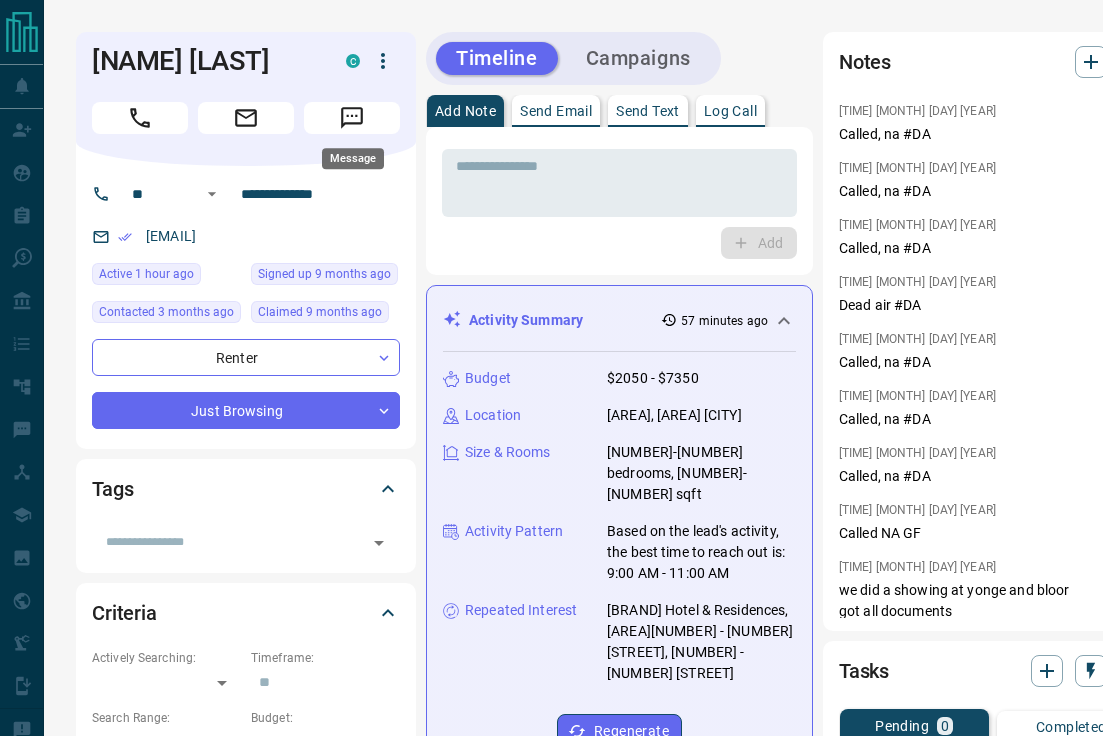 scroll, scrollTop: 0, scrollLeft: 0, axis: both 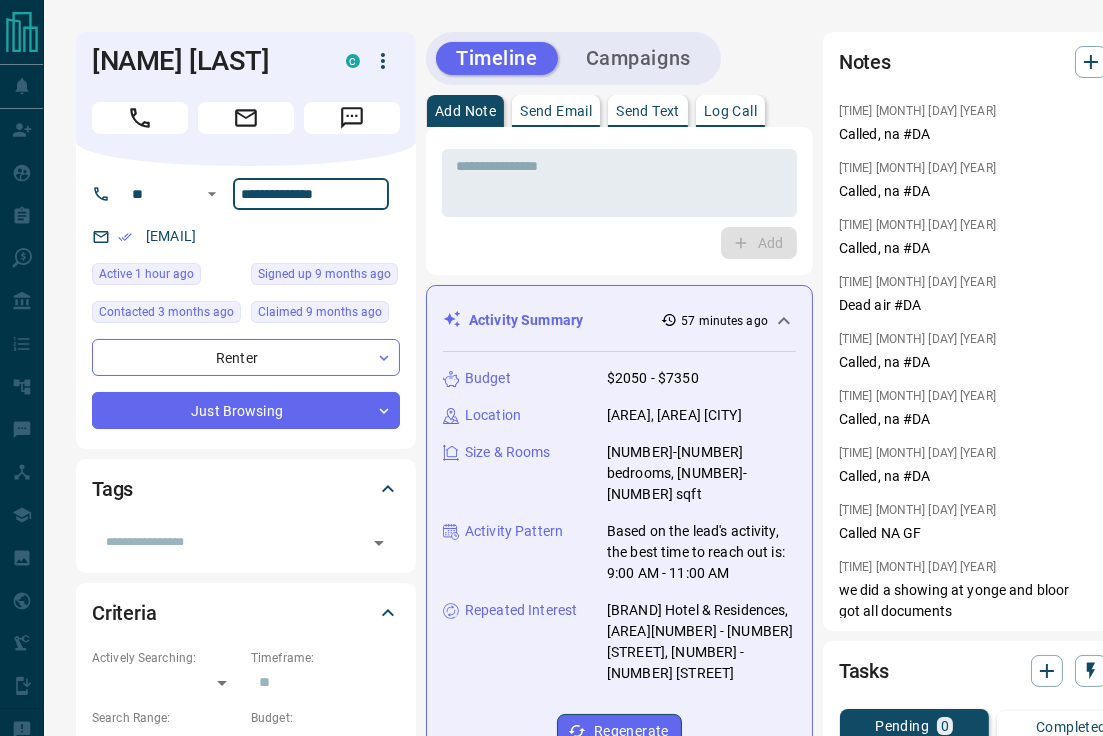 click on "**********" at bounding box center (311, 194) 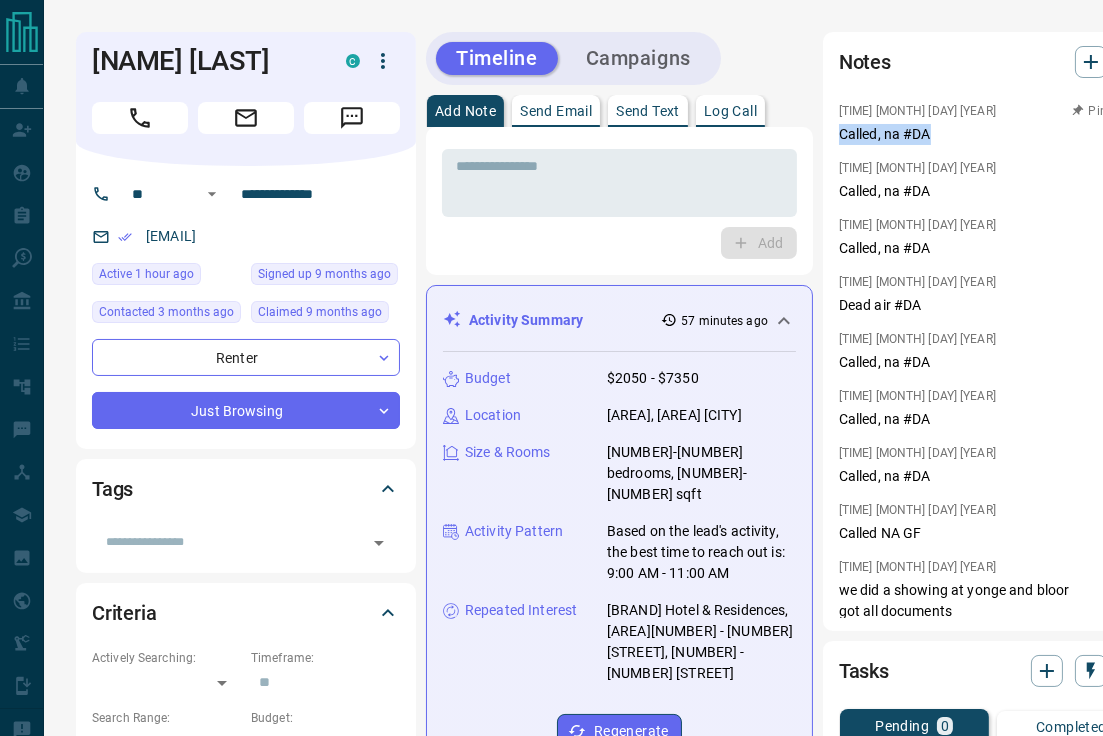 drag, startPoint x: 940, startPoint y: 133, endPoint x: 840, endPoint y: 132, distance: 100.005 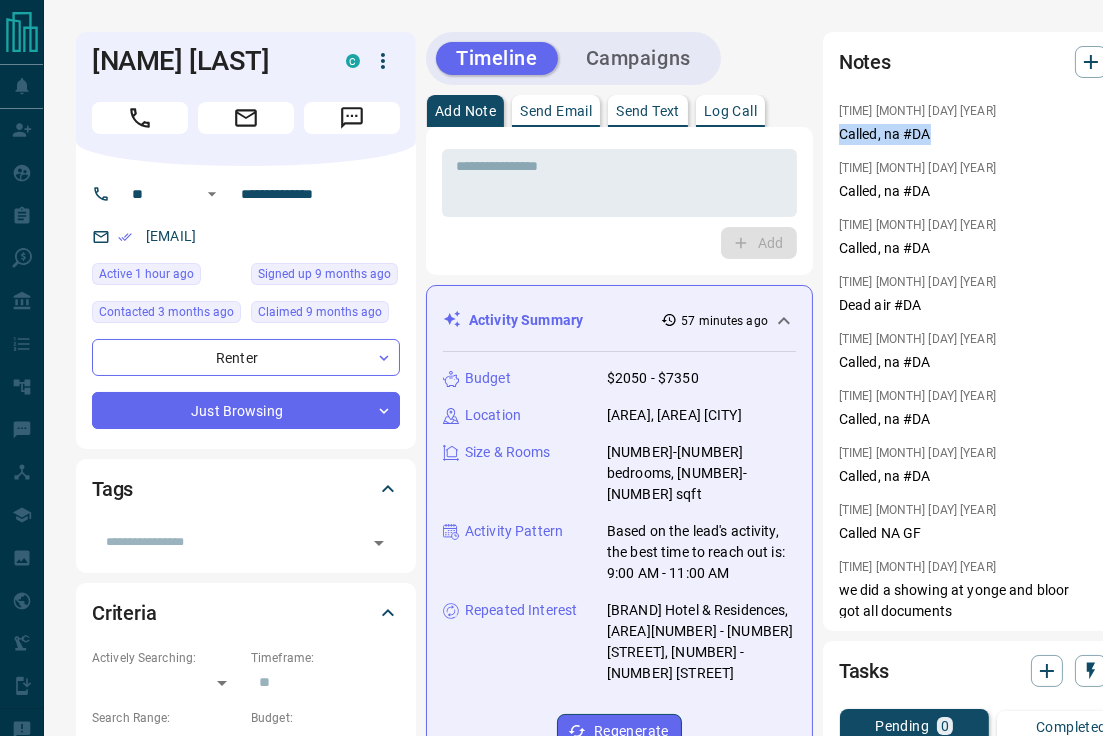 copy on "Called, na #DA" 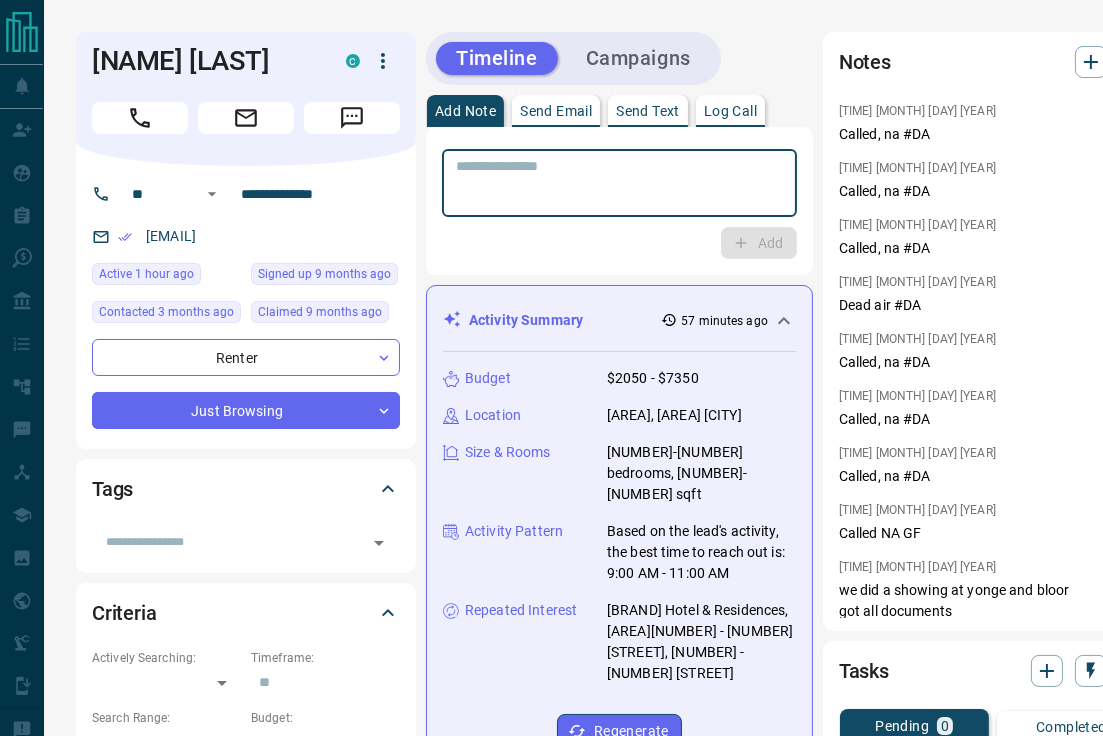 click at bounding box center (619, 183) 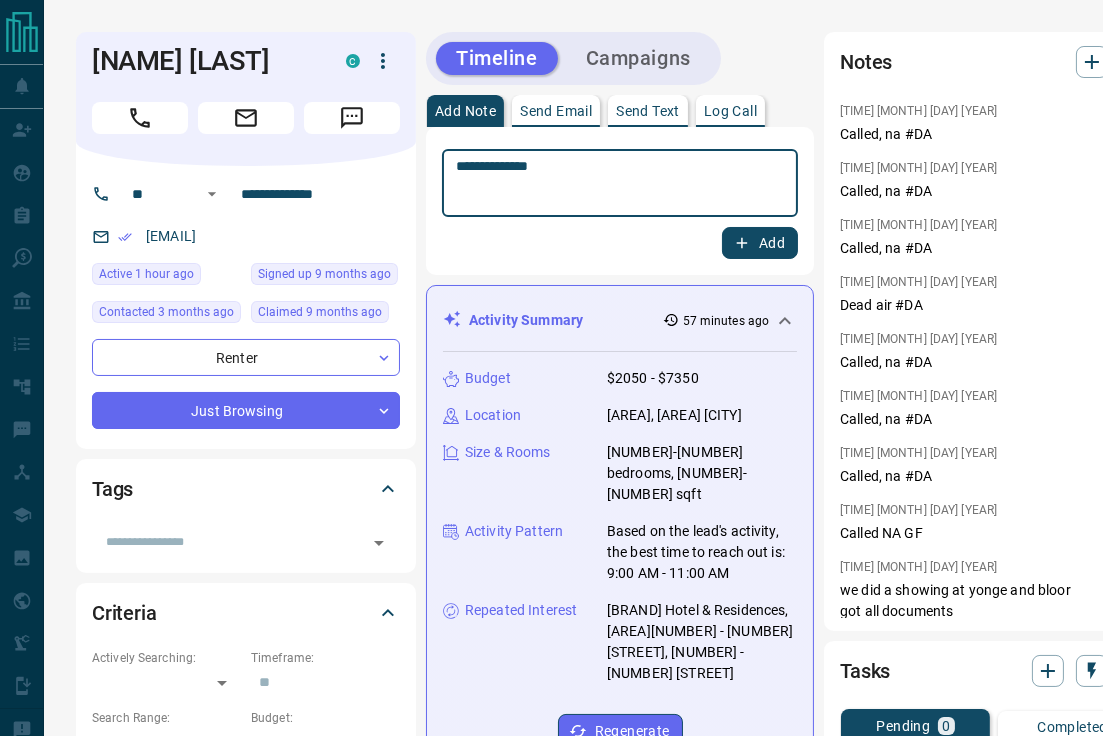 type on "**********" 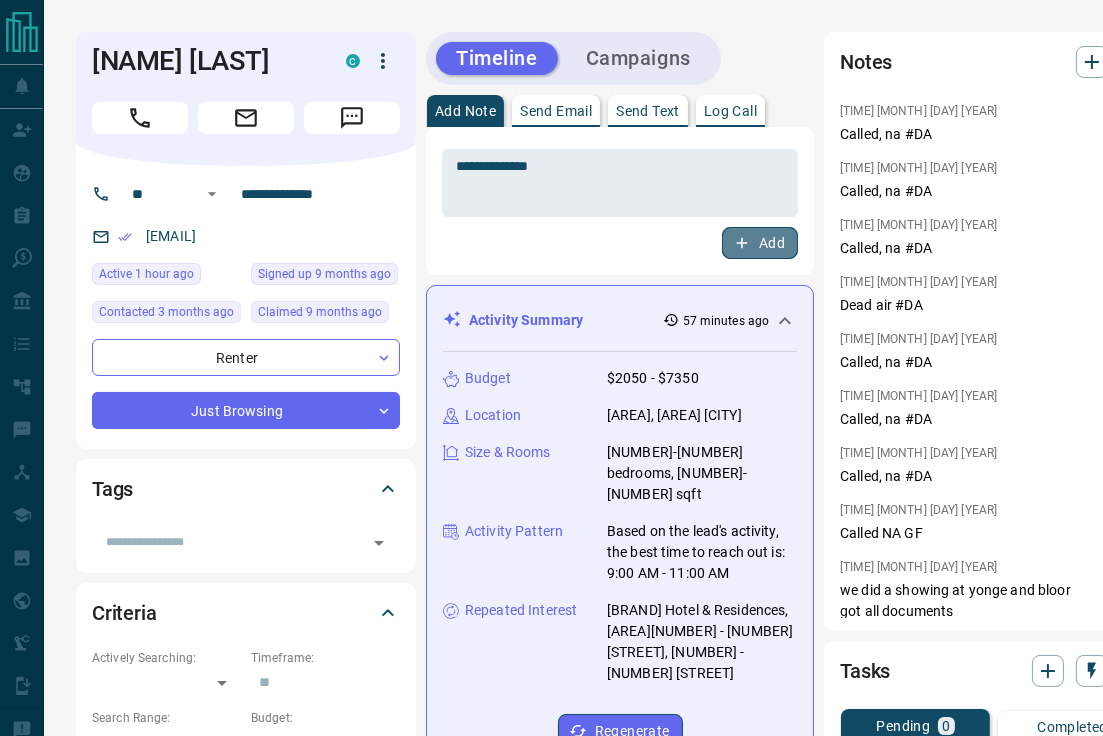 click on "Add" at bounding box center [760, 243] 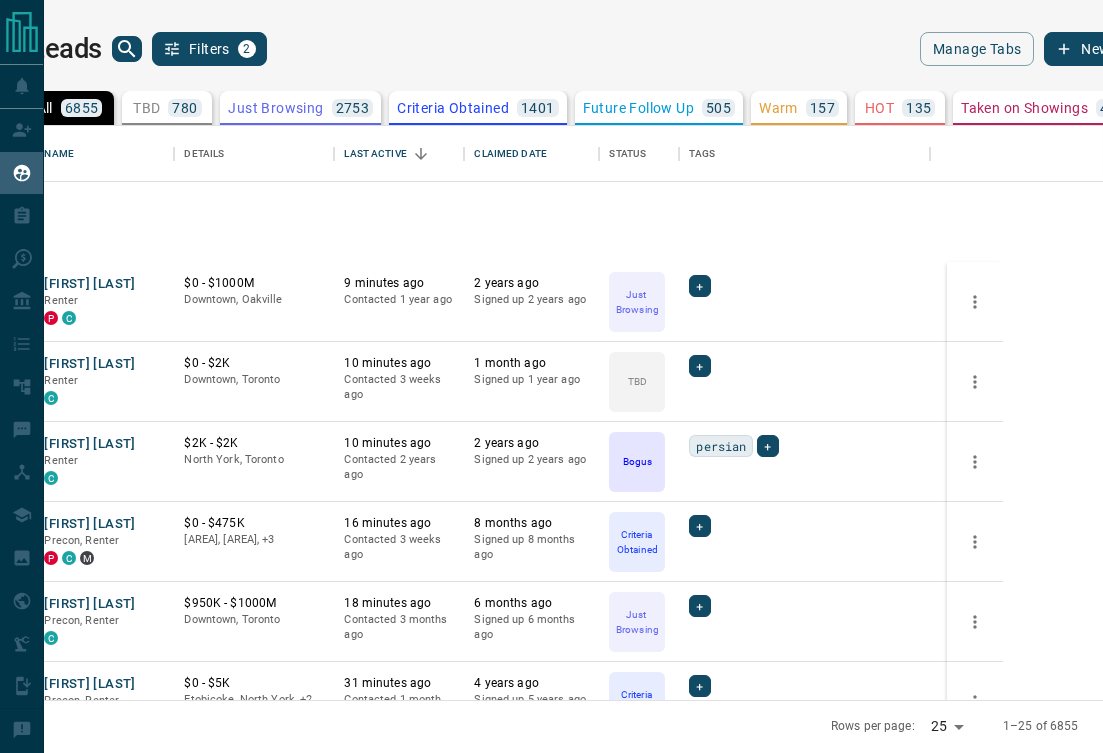 scroll, scrollTop: 0, scrollLeft: 0, axis: both 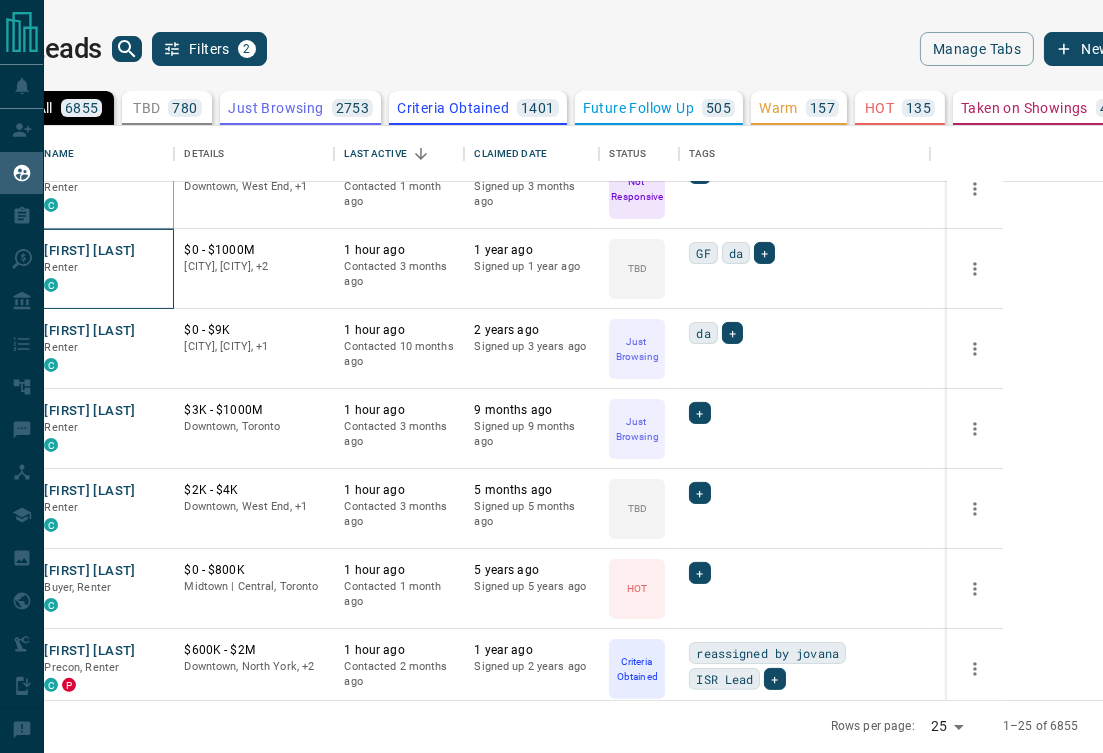 drag, startPoint x: 240, startPoint y: 240, endPoint x: 261, endPoint y: 251, distance: 23.70654 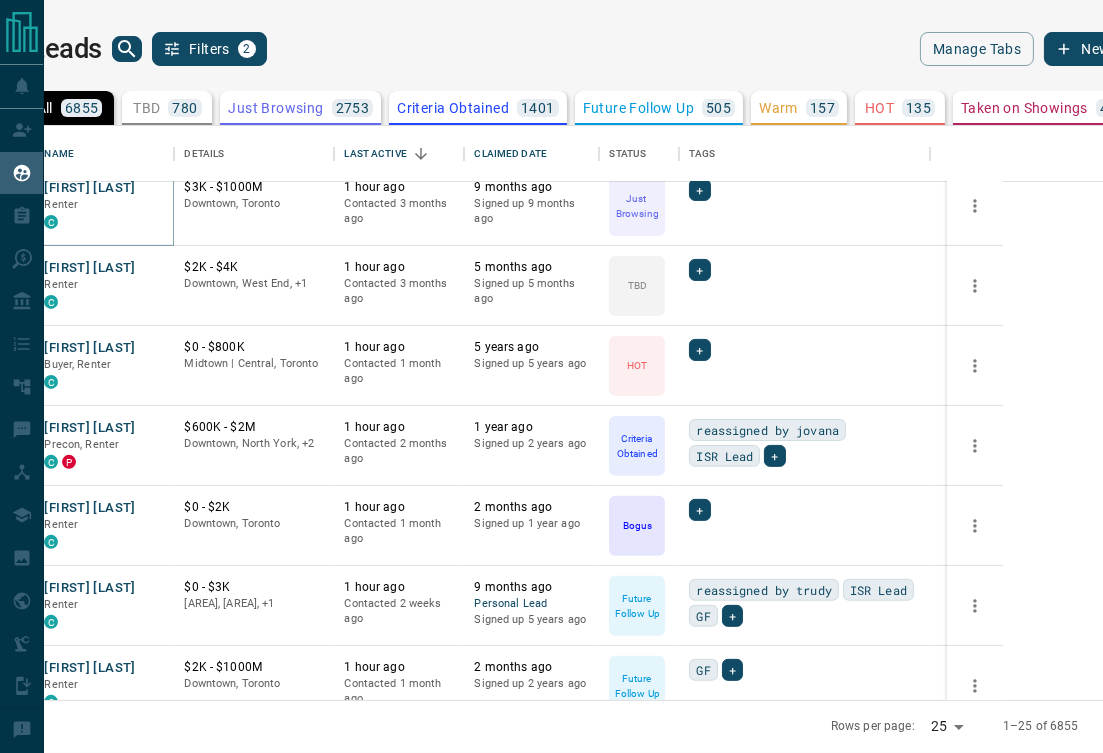 scroll, scrollTop: 990, scrollLeft: 0, axis: vertical 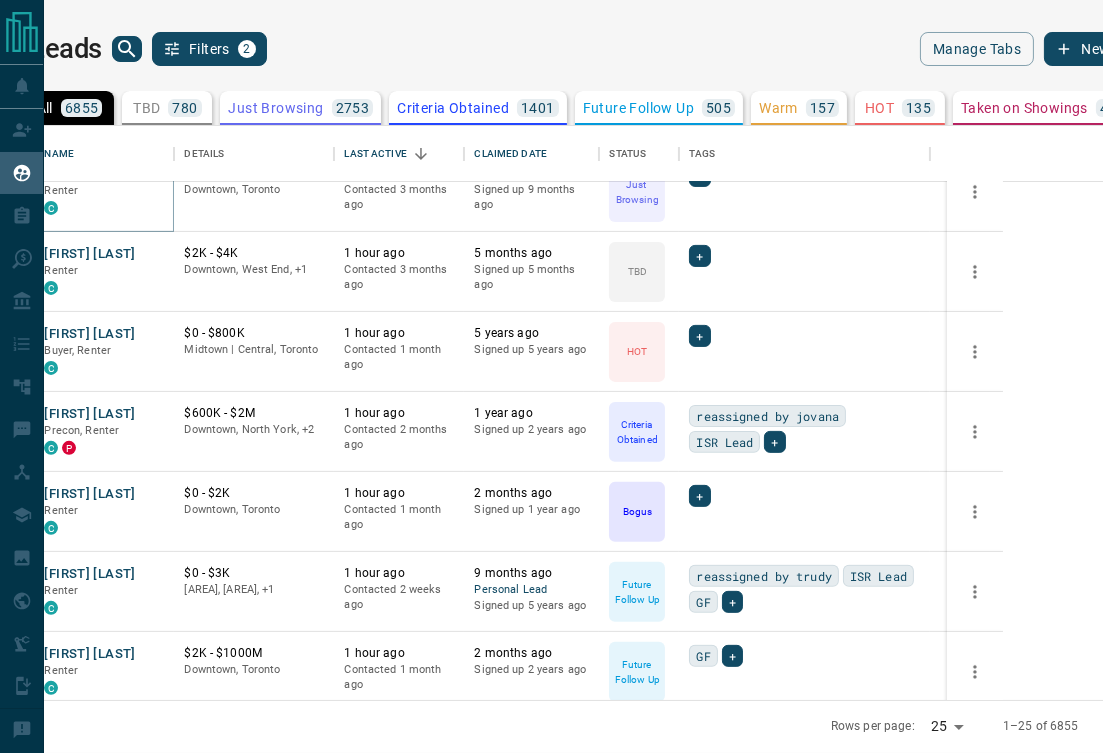 drag, startPoint x: 240, startPoint y: 250, endPoint x: 252, endPoint y: 215, distance: 37 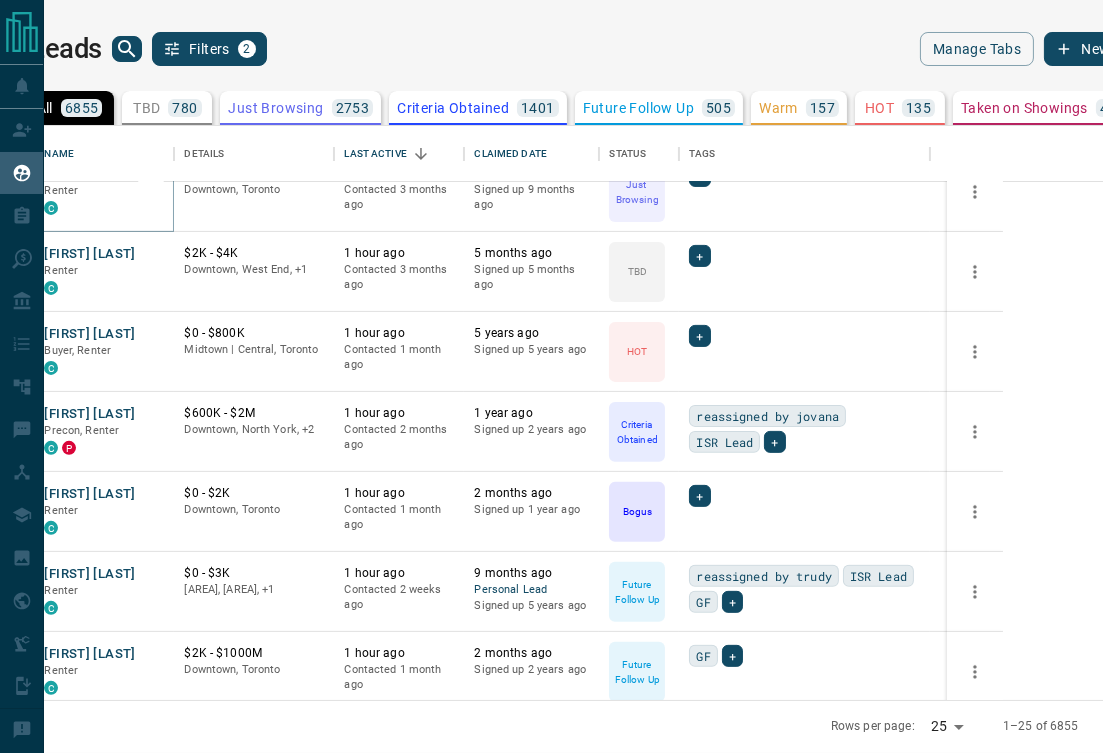 drag, startPoint x: 252, startPoint y: 215, endPoint x: 501, endPoint y: 47, distance: 300.37476 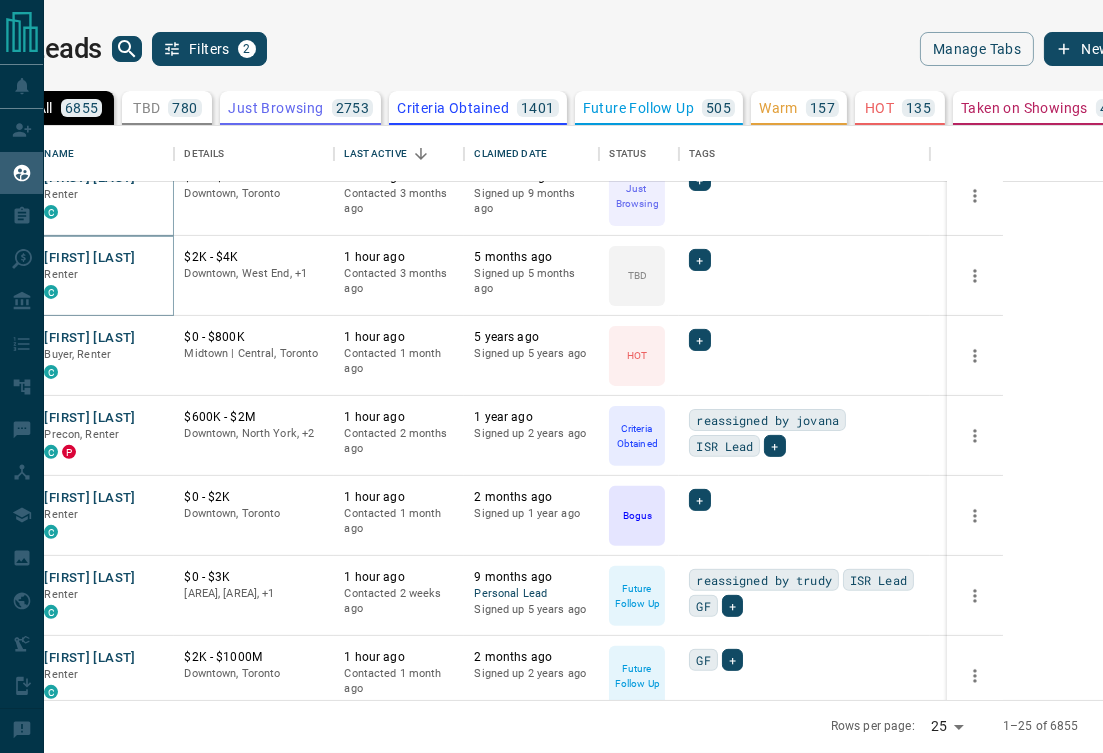 scroll, scrollTop: 987, scrollLeft: 0, axis: vertical 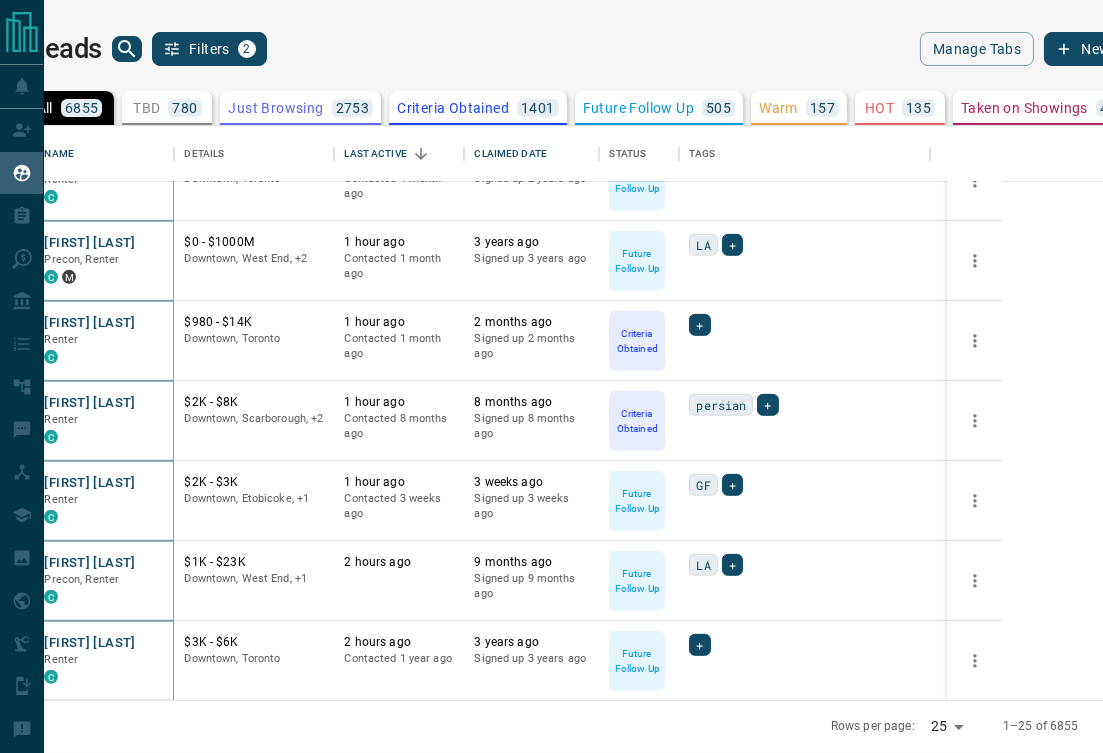 click on "780" at bounding box center [184, 108] 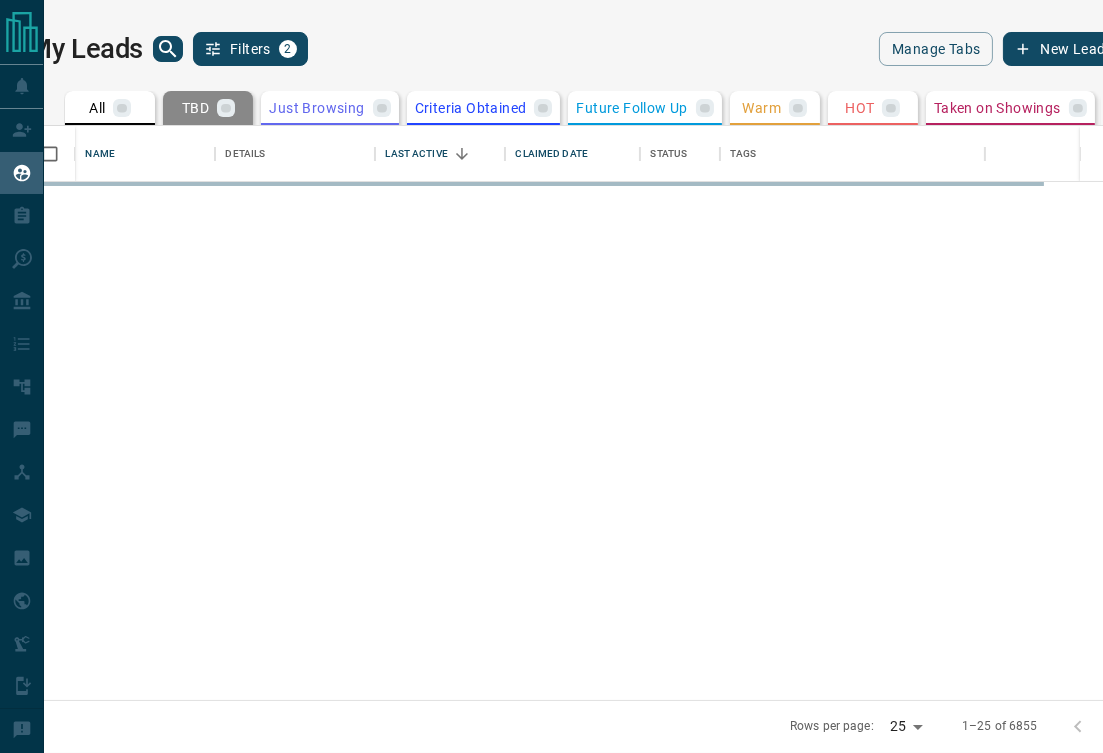 scroll, scrollTop: 0, scrollLeft: 0, axis: both 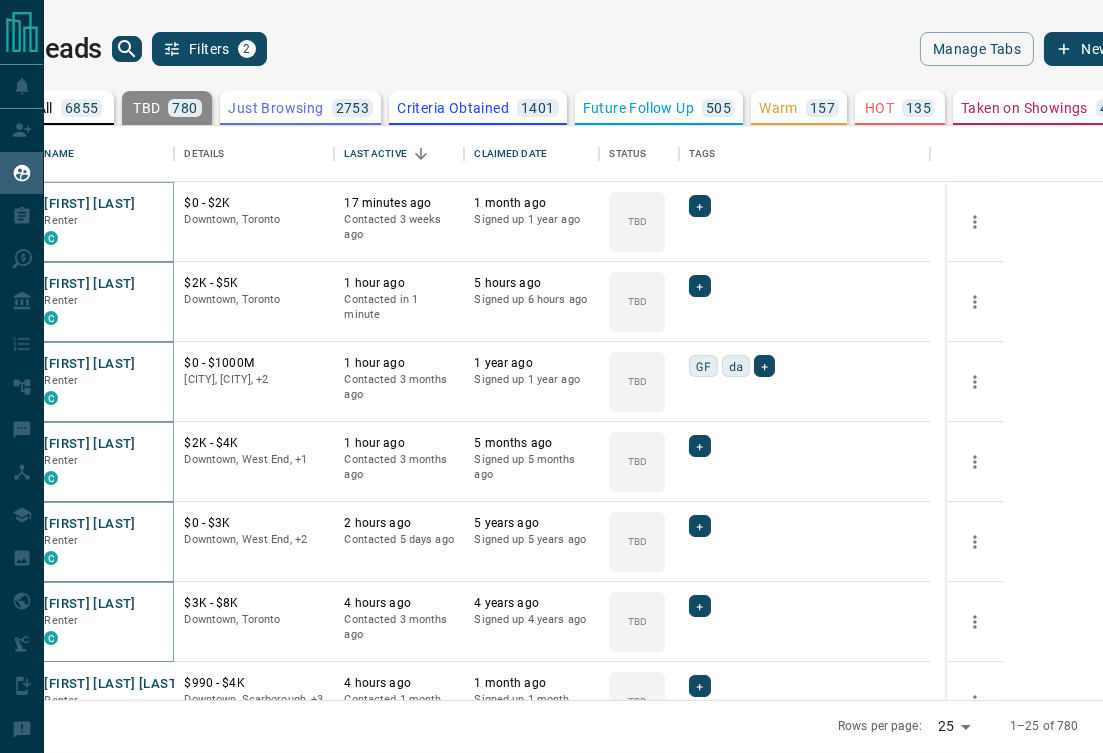 click on "My Leads Filters 2" at bounding box center (280, 49) 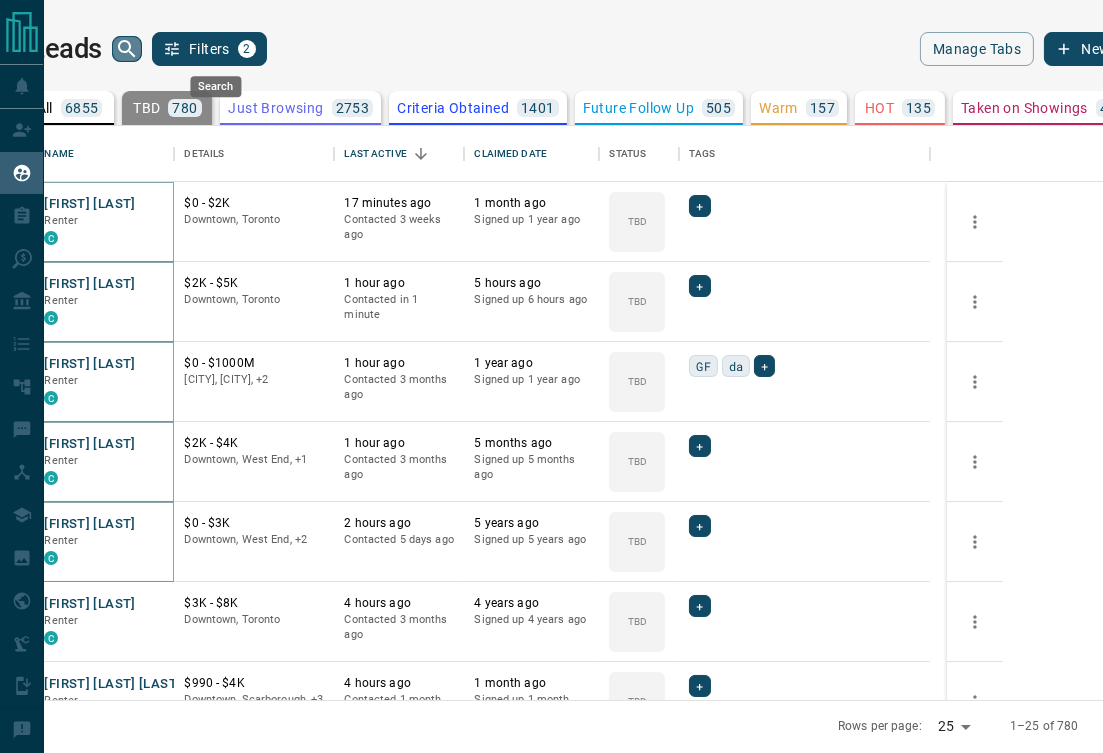 click 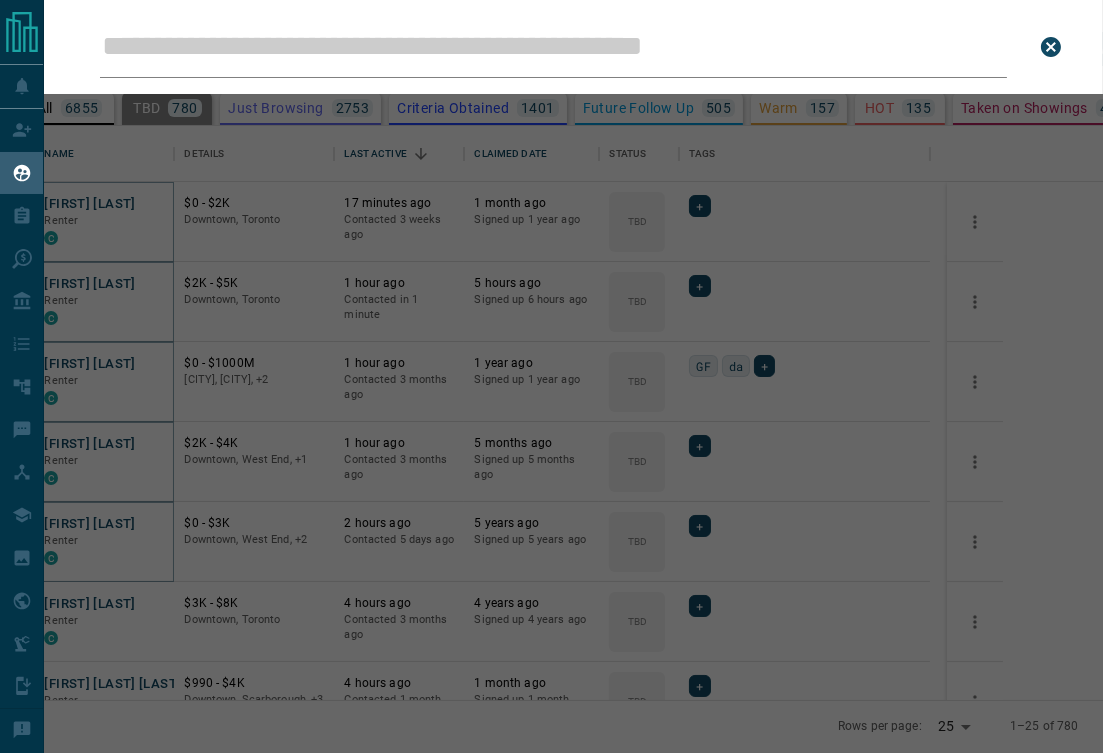 paste on "**********" 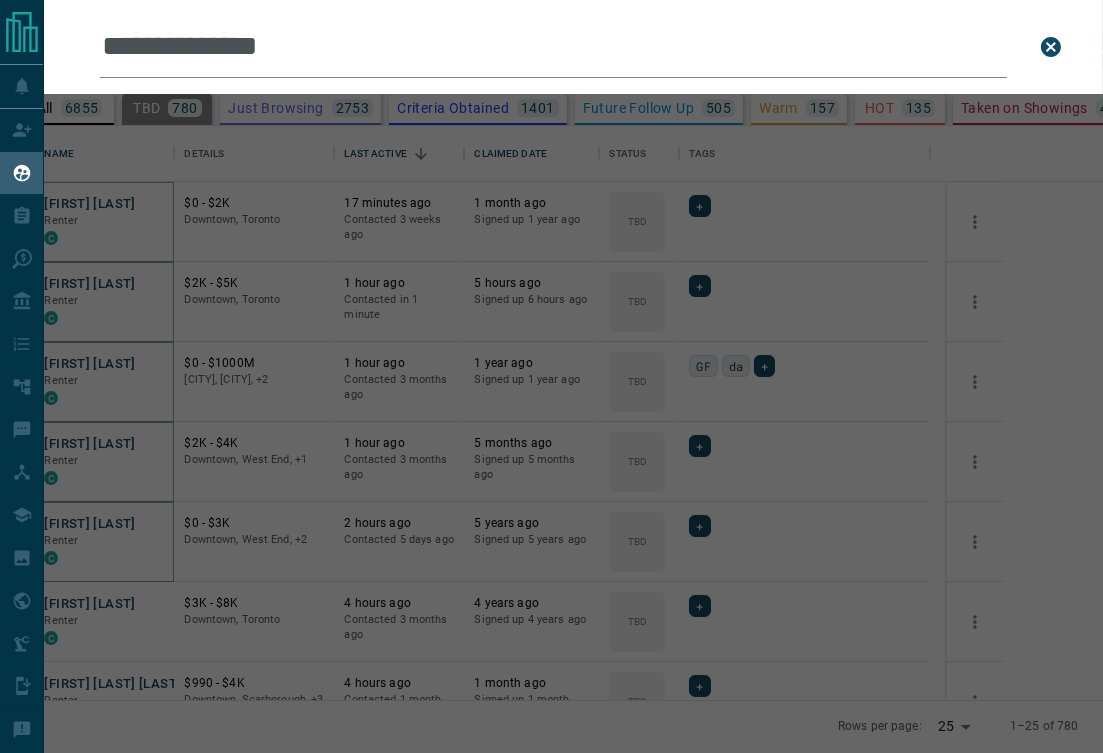click on "**********" at bounding box center (553, 47) 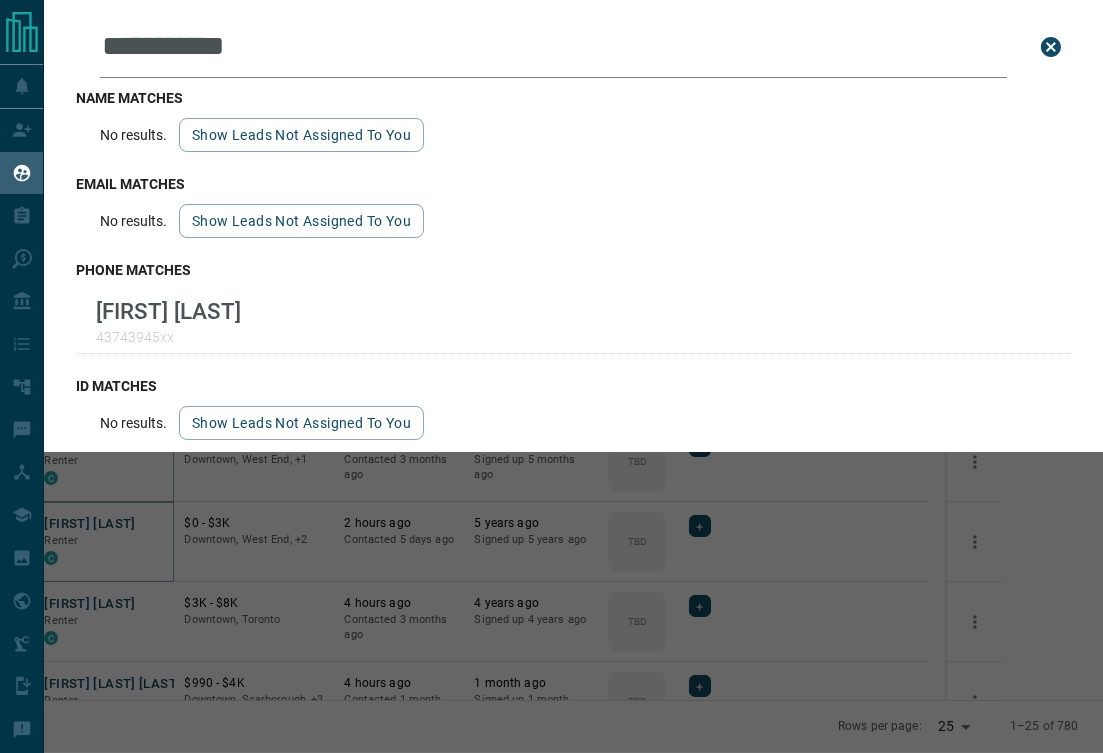 type on "**********" 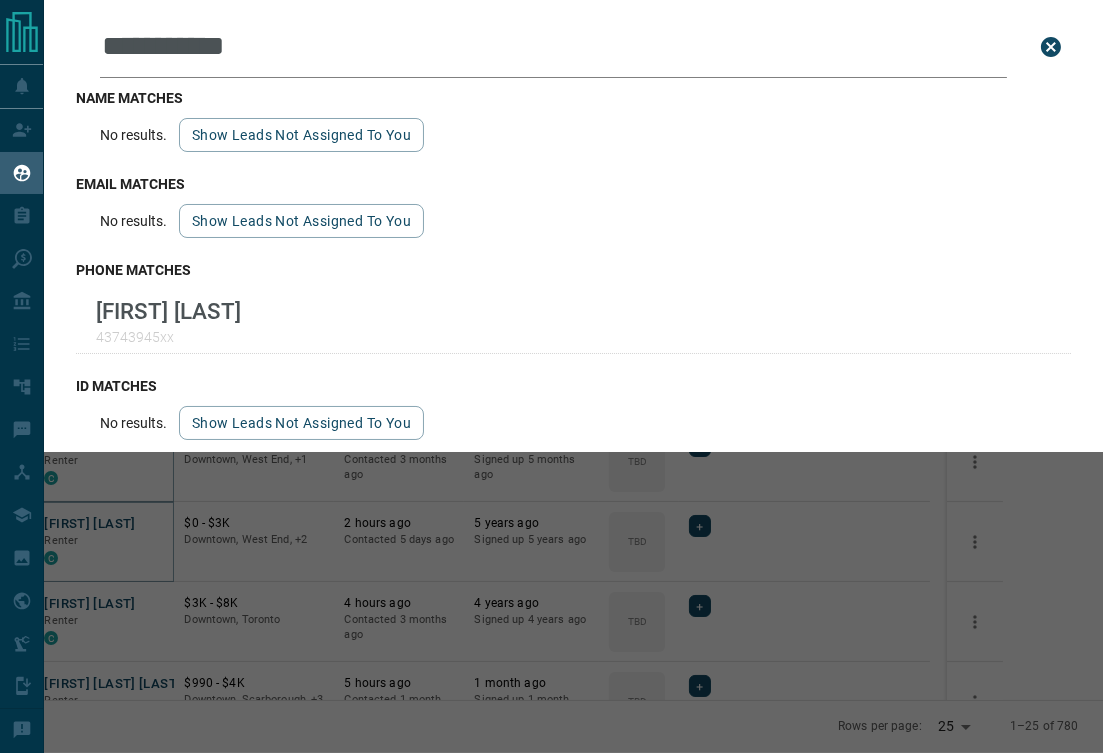 click 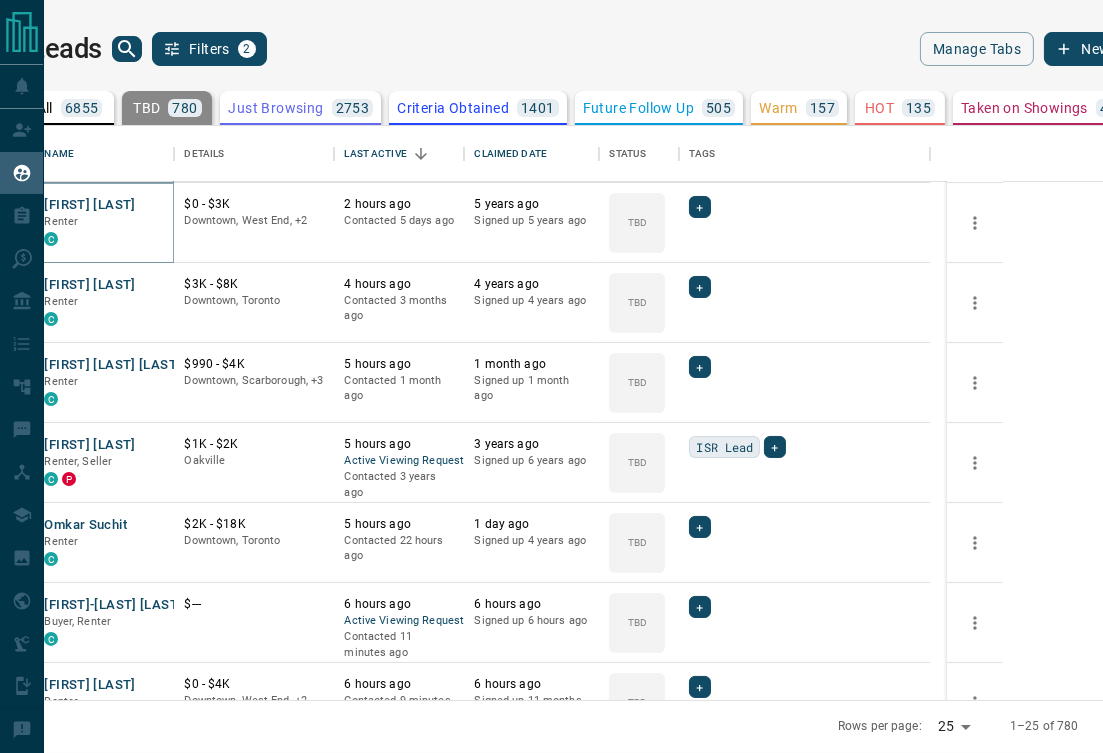 scroll, scrollTop: 320, scrollLeft: 0, axis: vertical 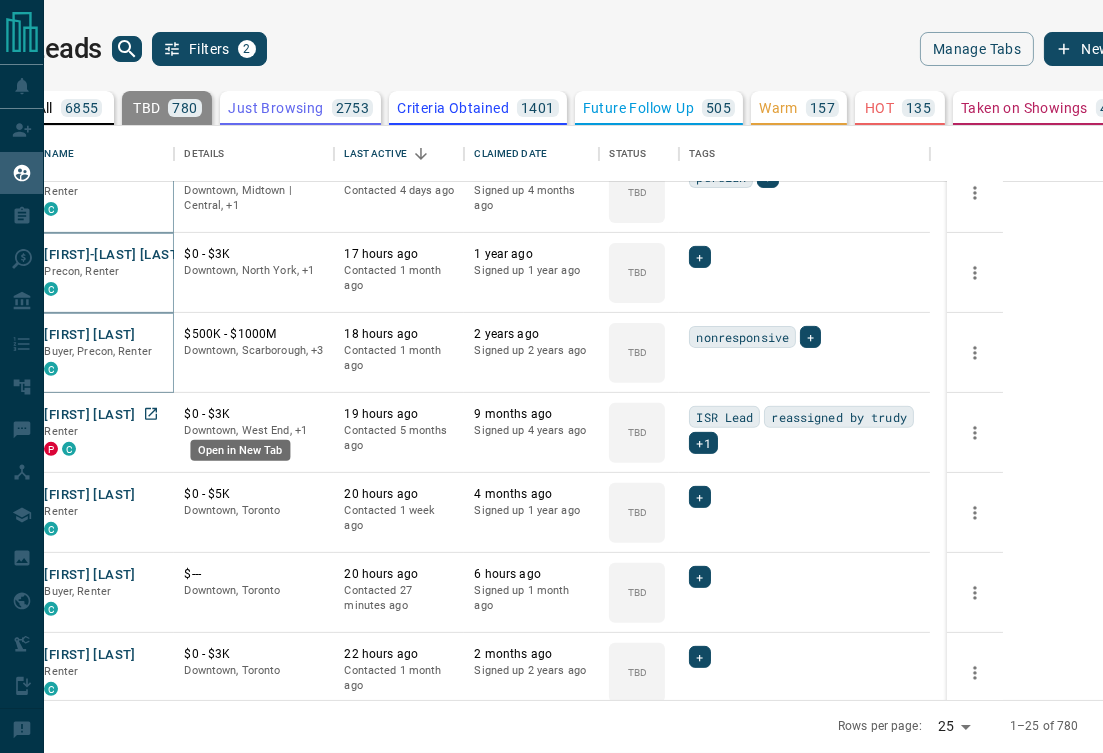 drag, startPoint x: 242, startPoint y: 410, endPoint x: 246, endPoint y: 395, distance: 15.524175 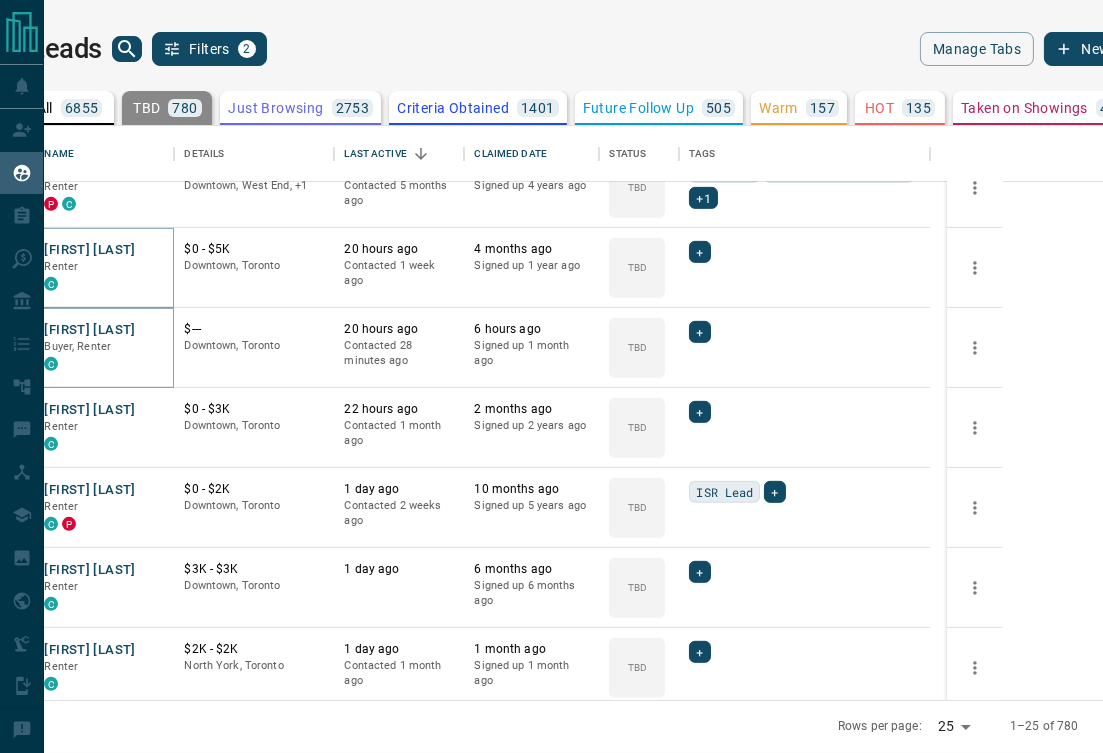 scroll, scrollTop: 1320, scrollLeft: 0, axis: vertical 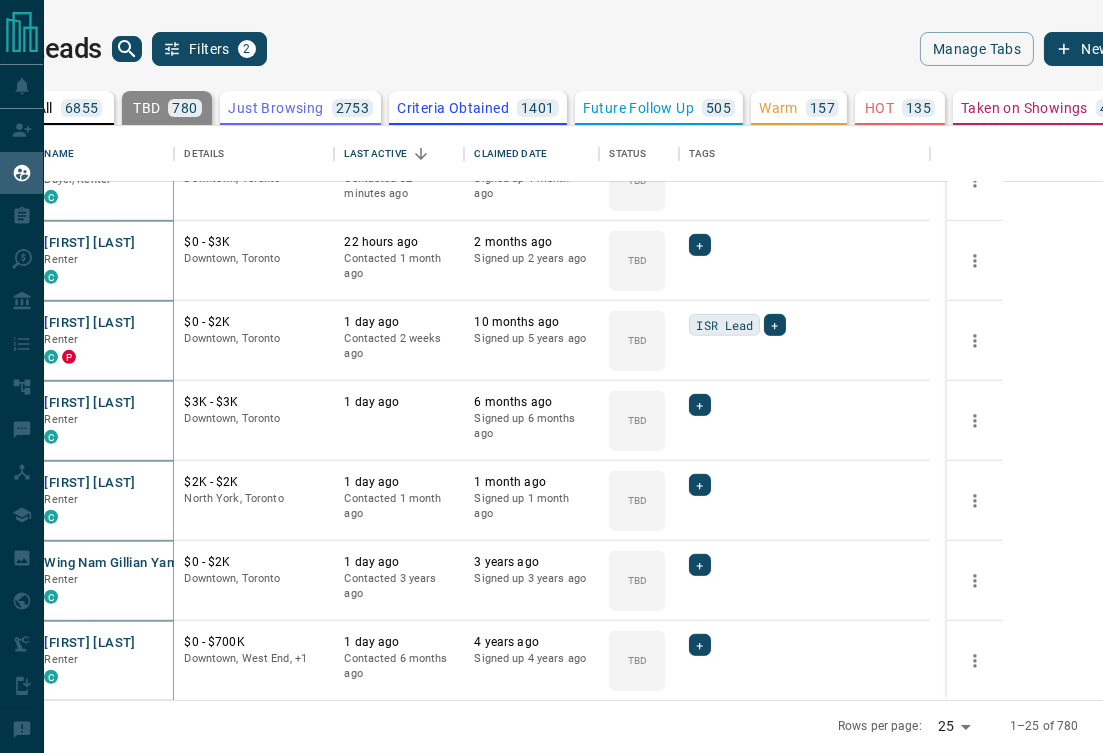 click 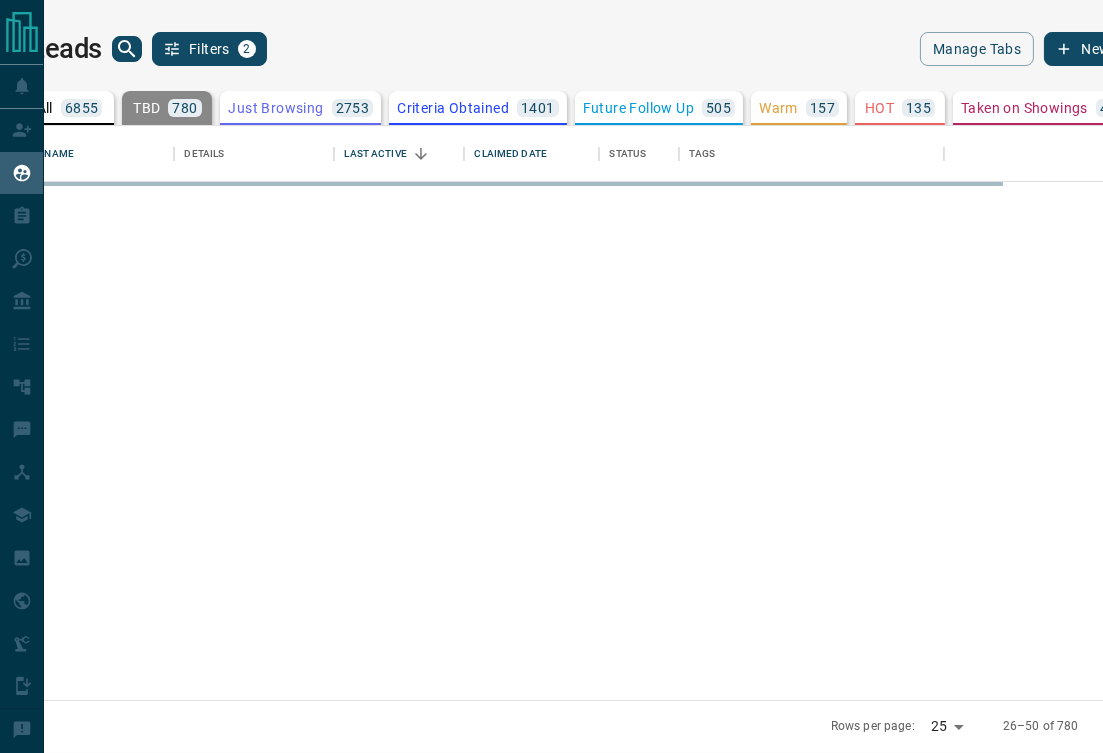 scroll, scrollTop: 0, scrollLeft: 0, axis: both 